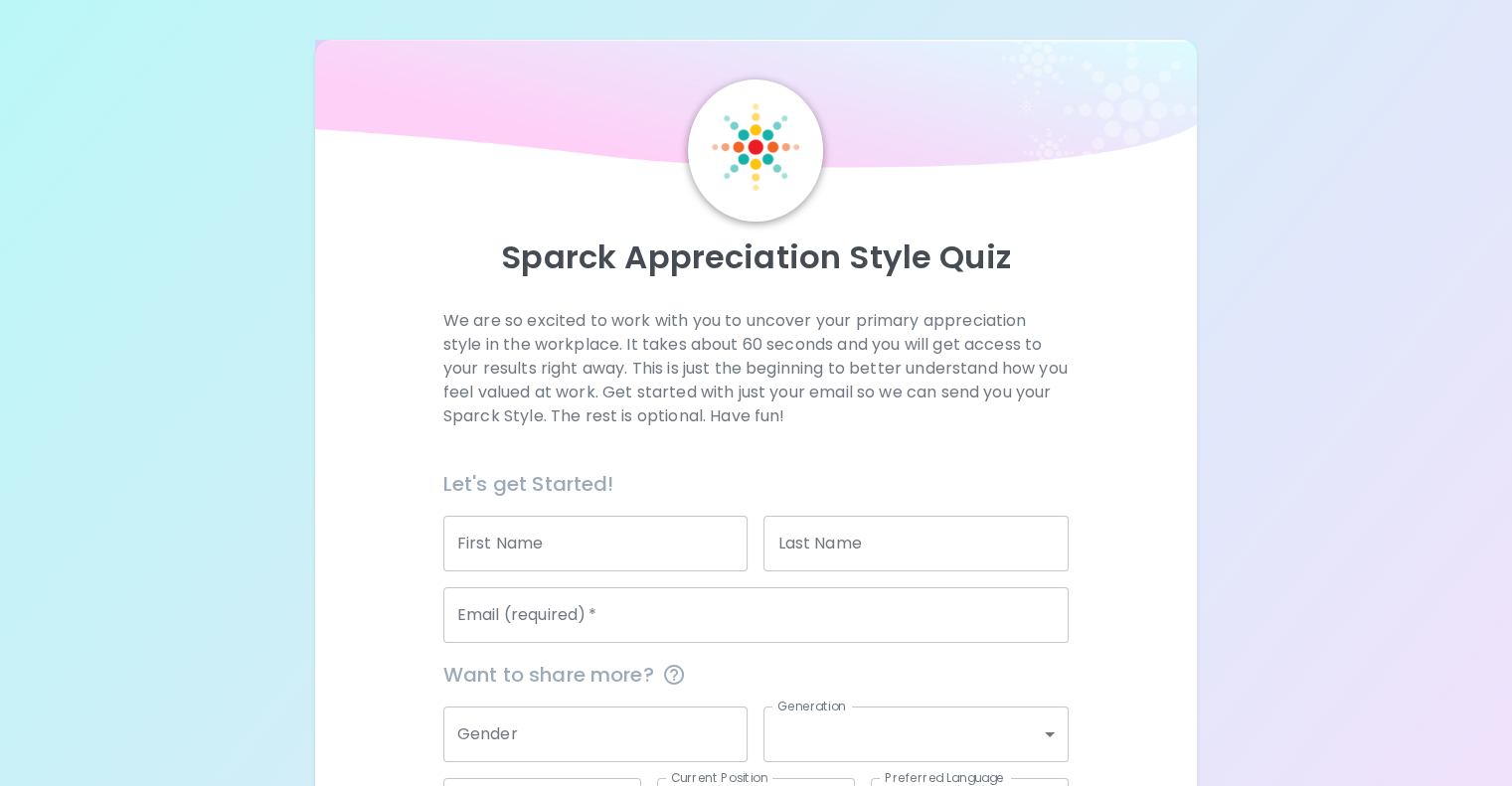 scroll, scrollTop: 208, scrollLeft: 0, axis: vertical 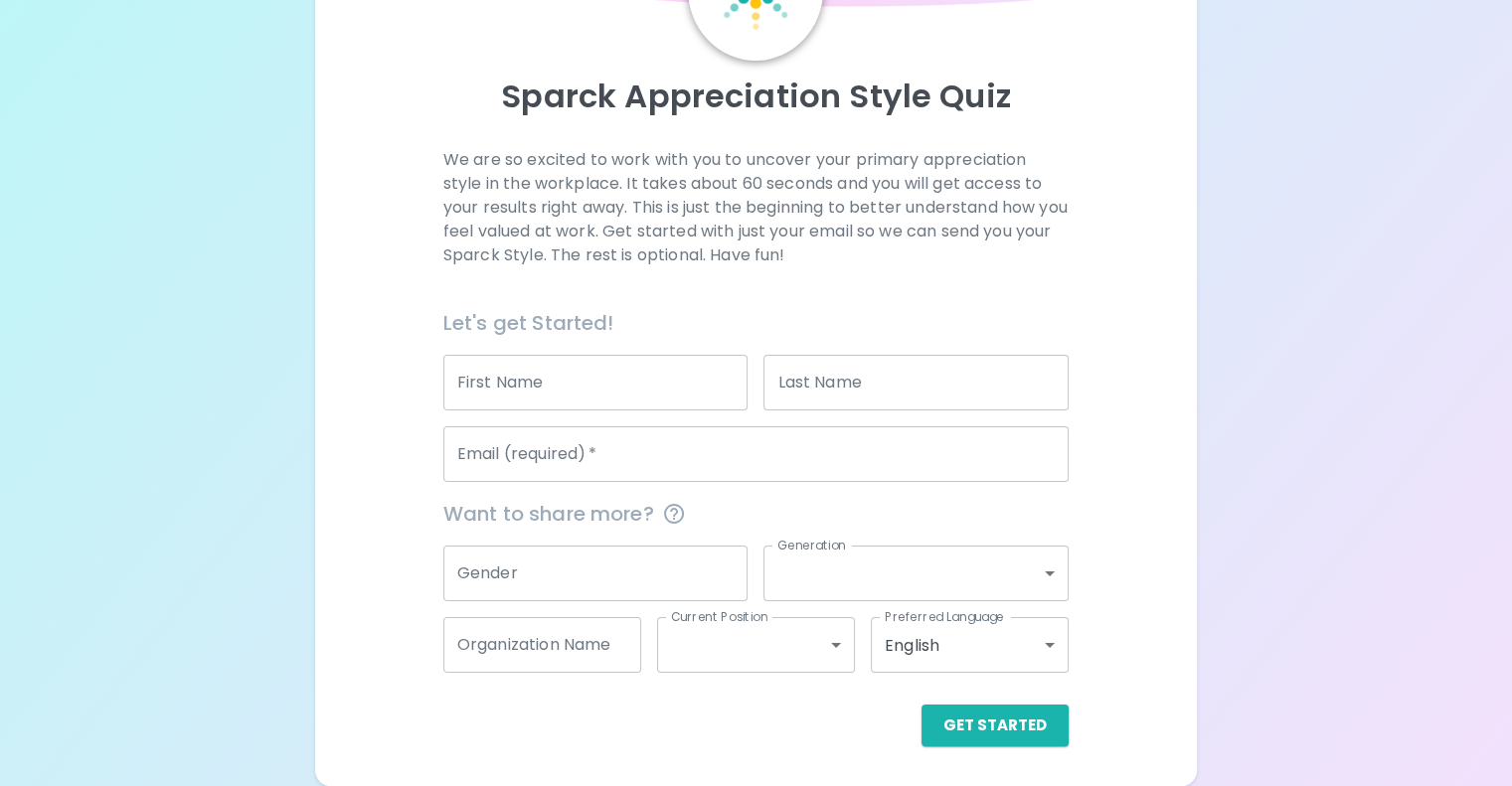 click on "First Name" at bounding box center (595, 383) 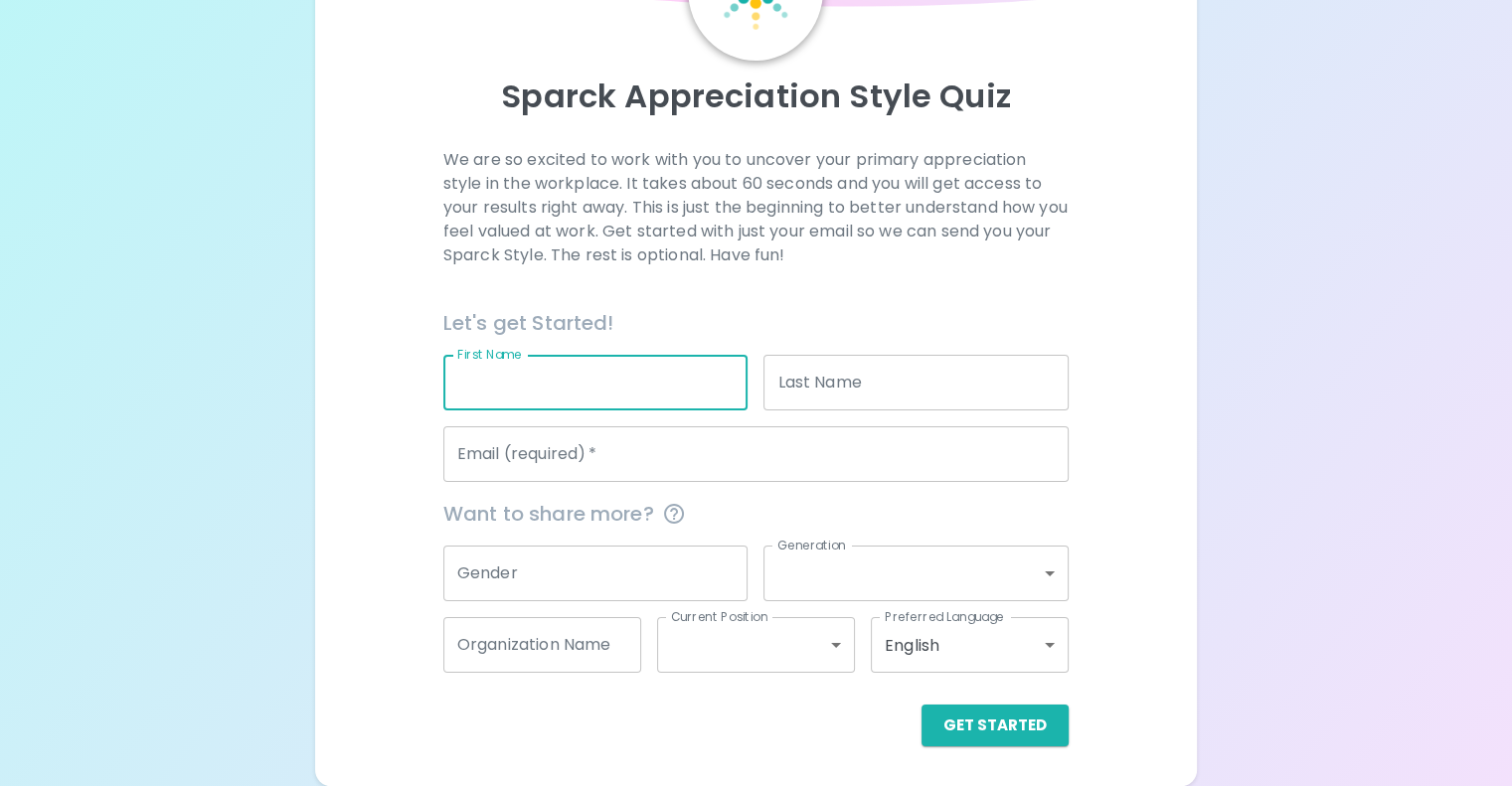 click on "Email (required)   *" at bounding box center (756, 454) 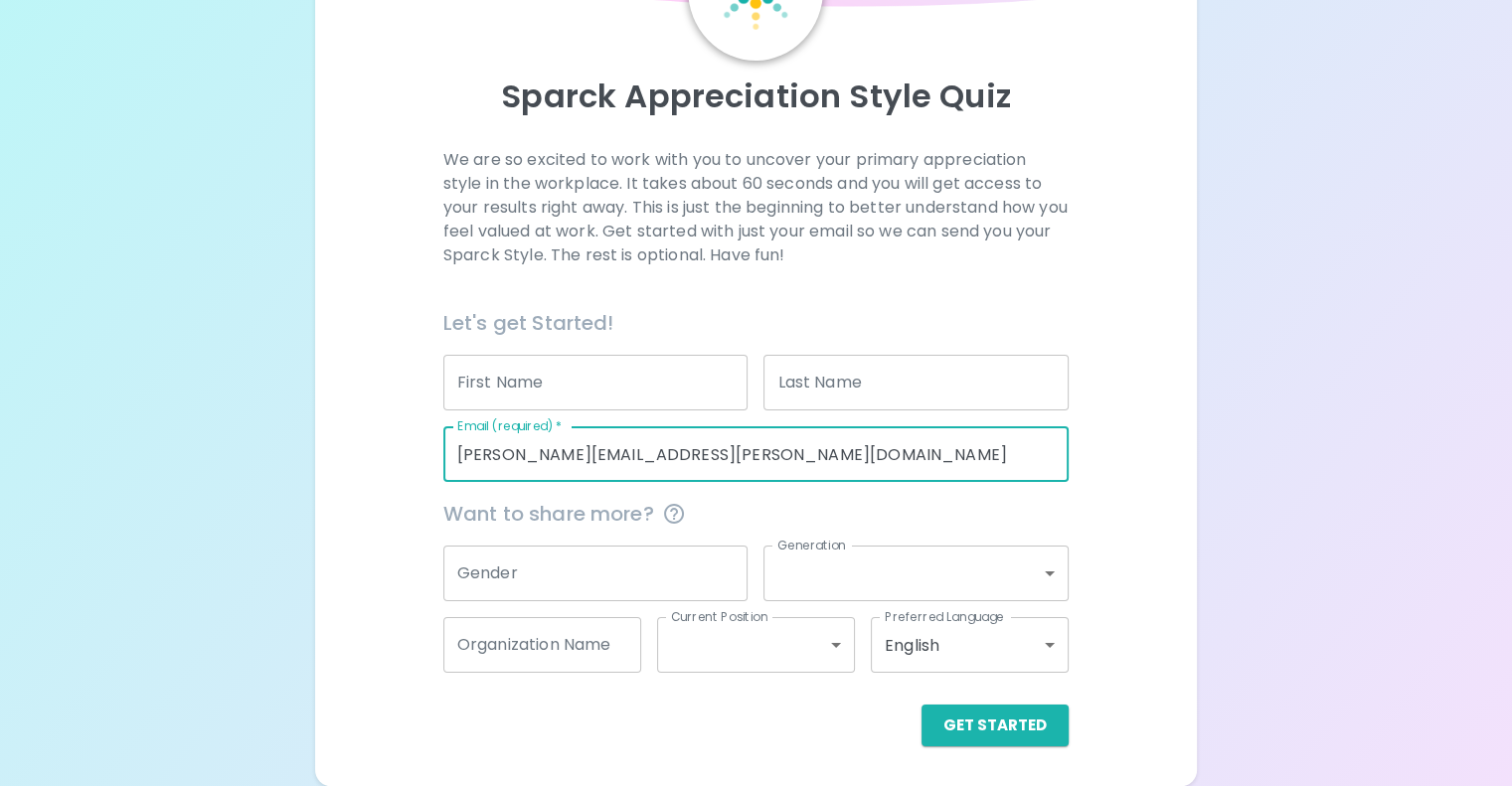 type on "[PERSON_NAME][EMAIL_ADDRESS][PERSON_NAME][DOMAIN_NAME]" 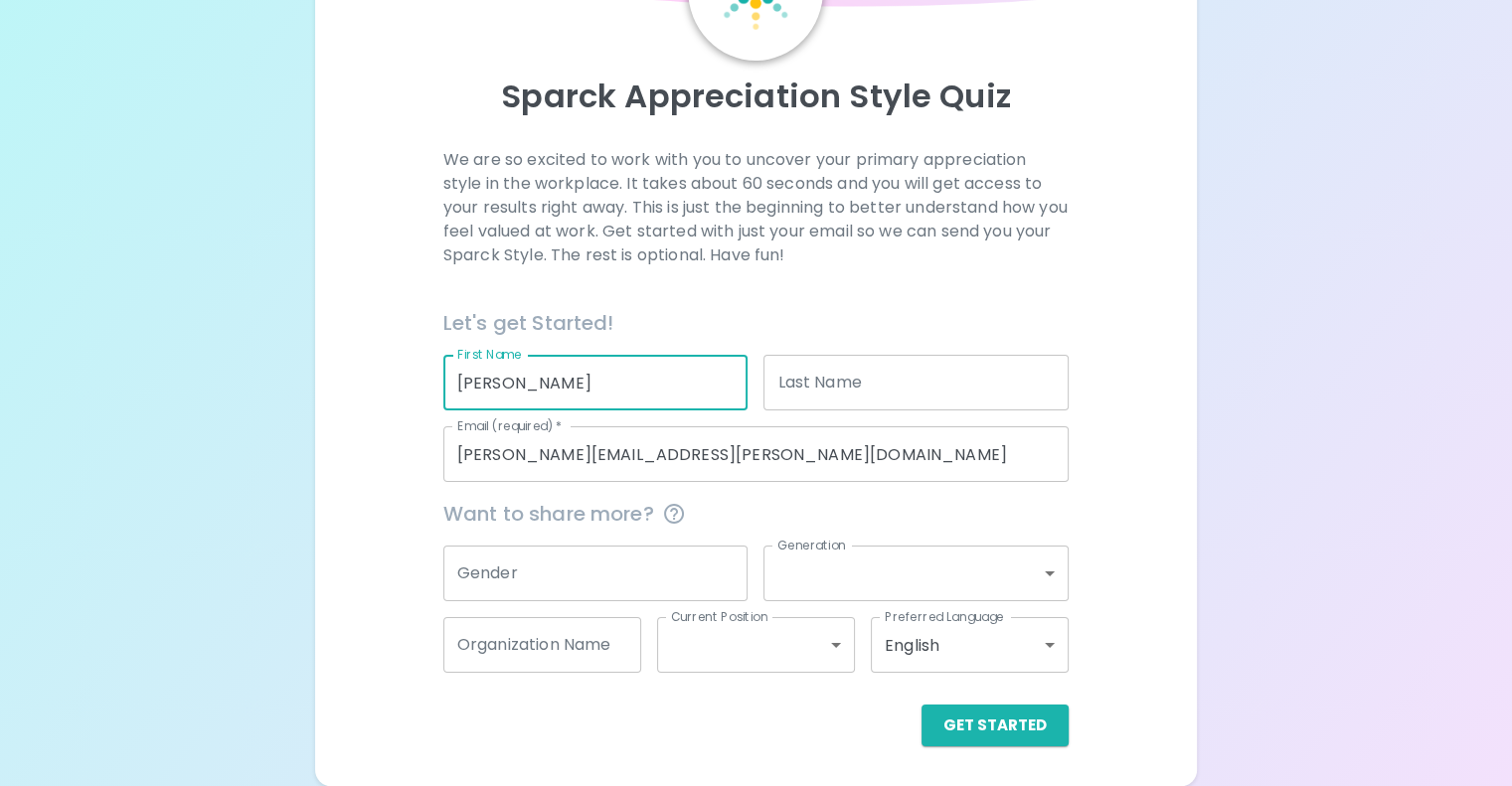 type on "Jessica" 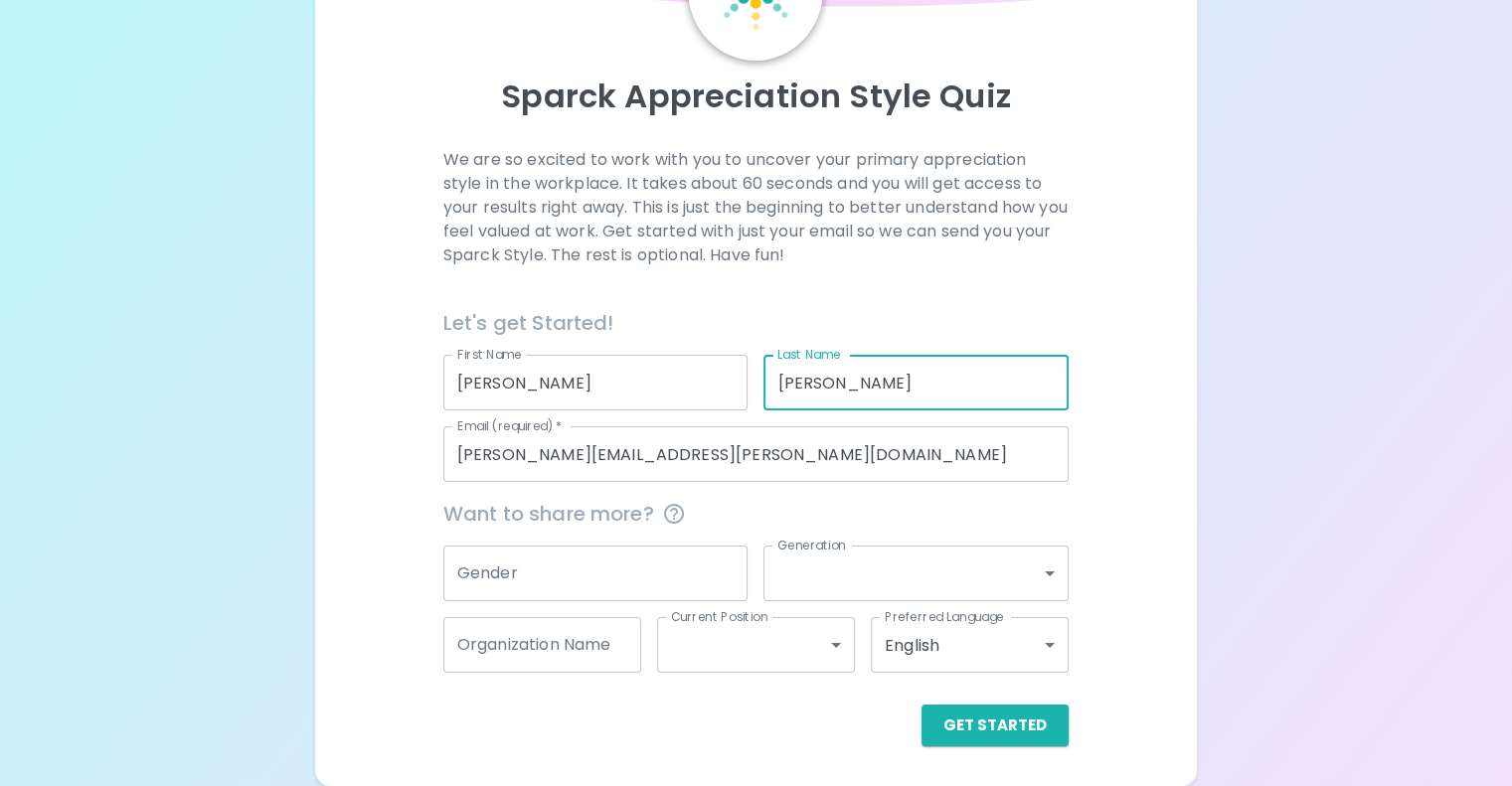 type on "Liening" 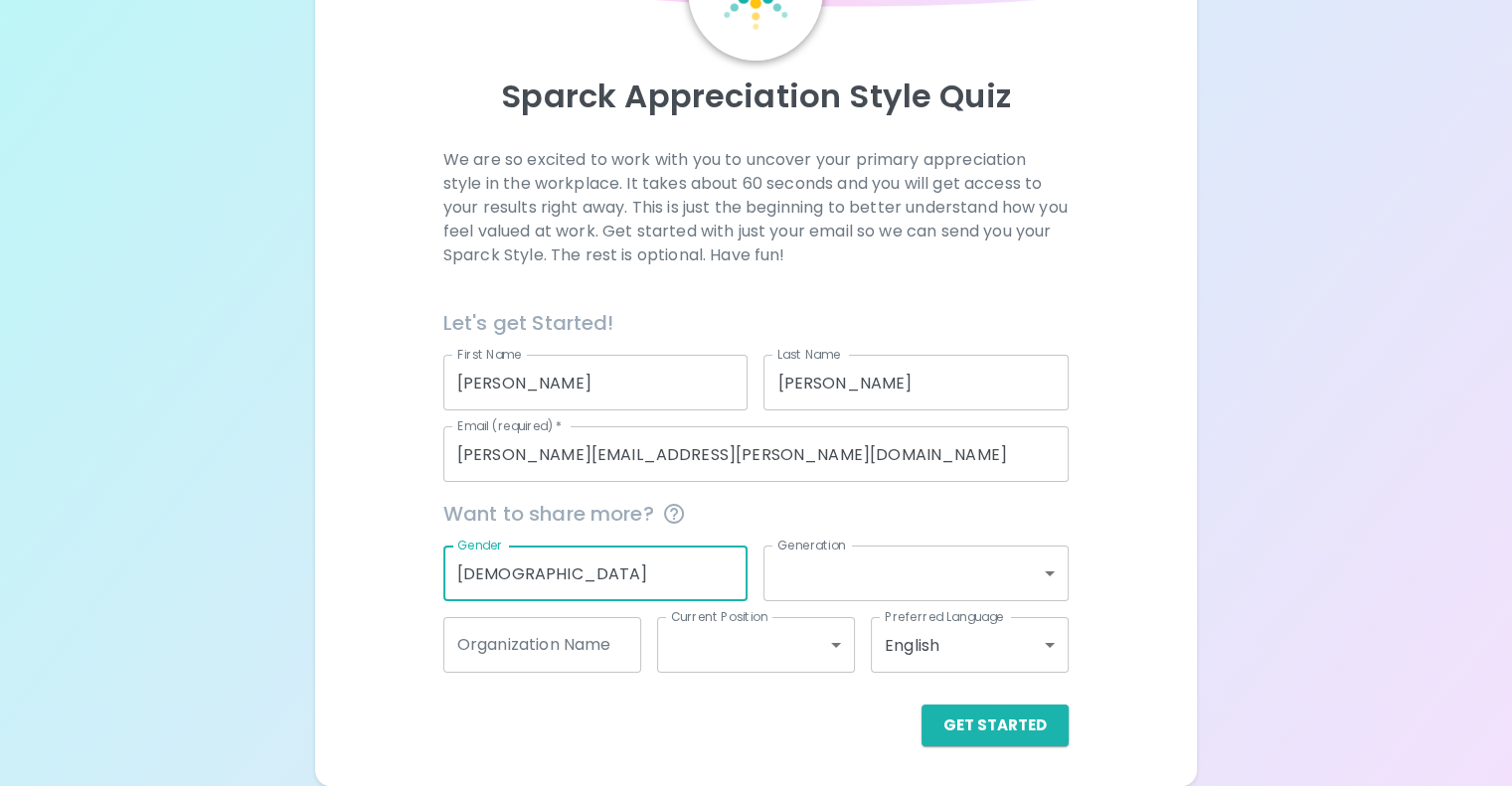 type on "Female" 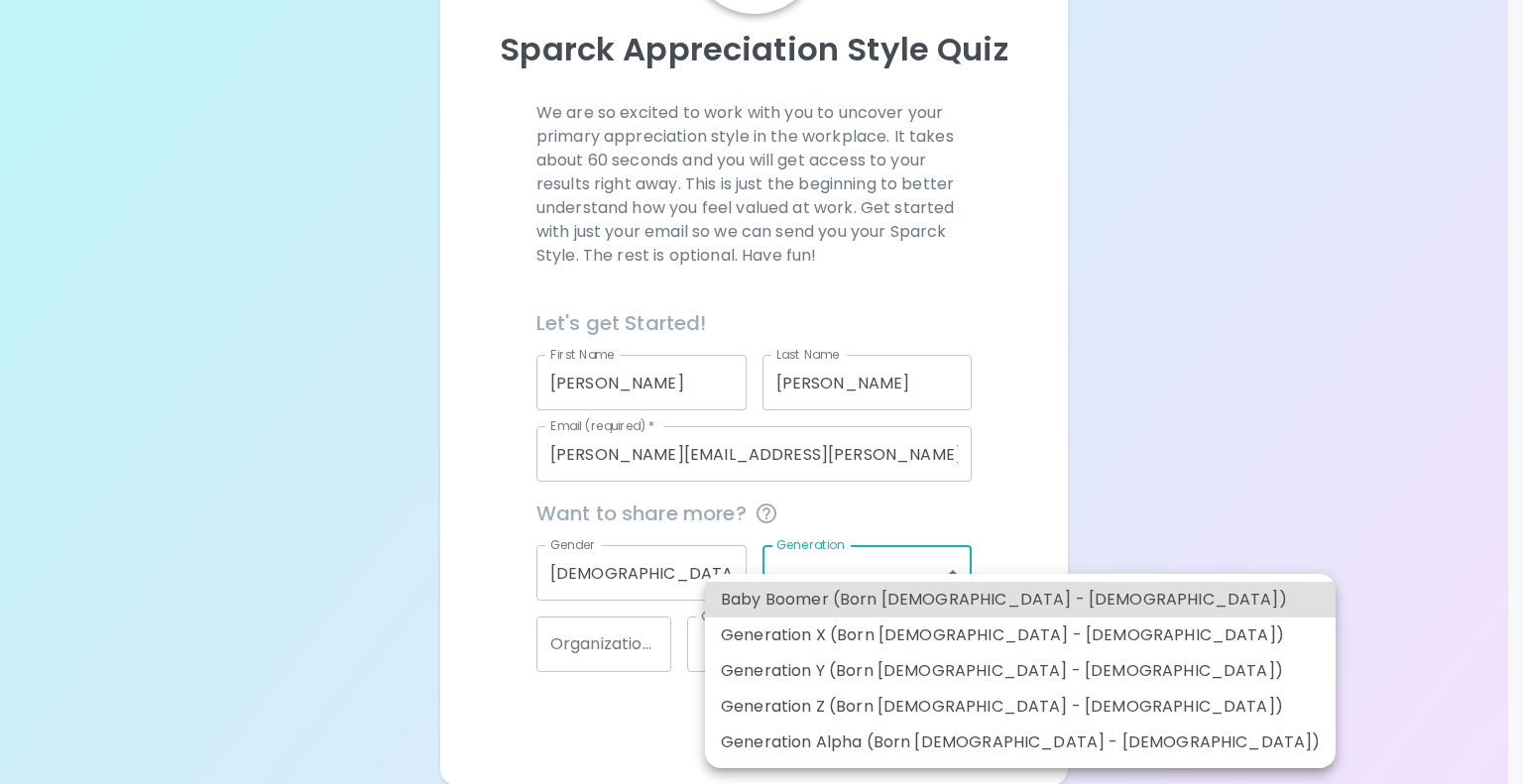 click on "Generation Y (Born 1981 - 1996)" at bounding box center [1020, 671] 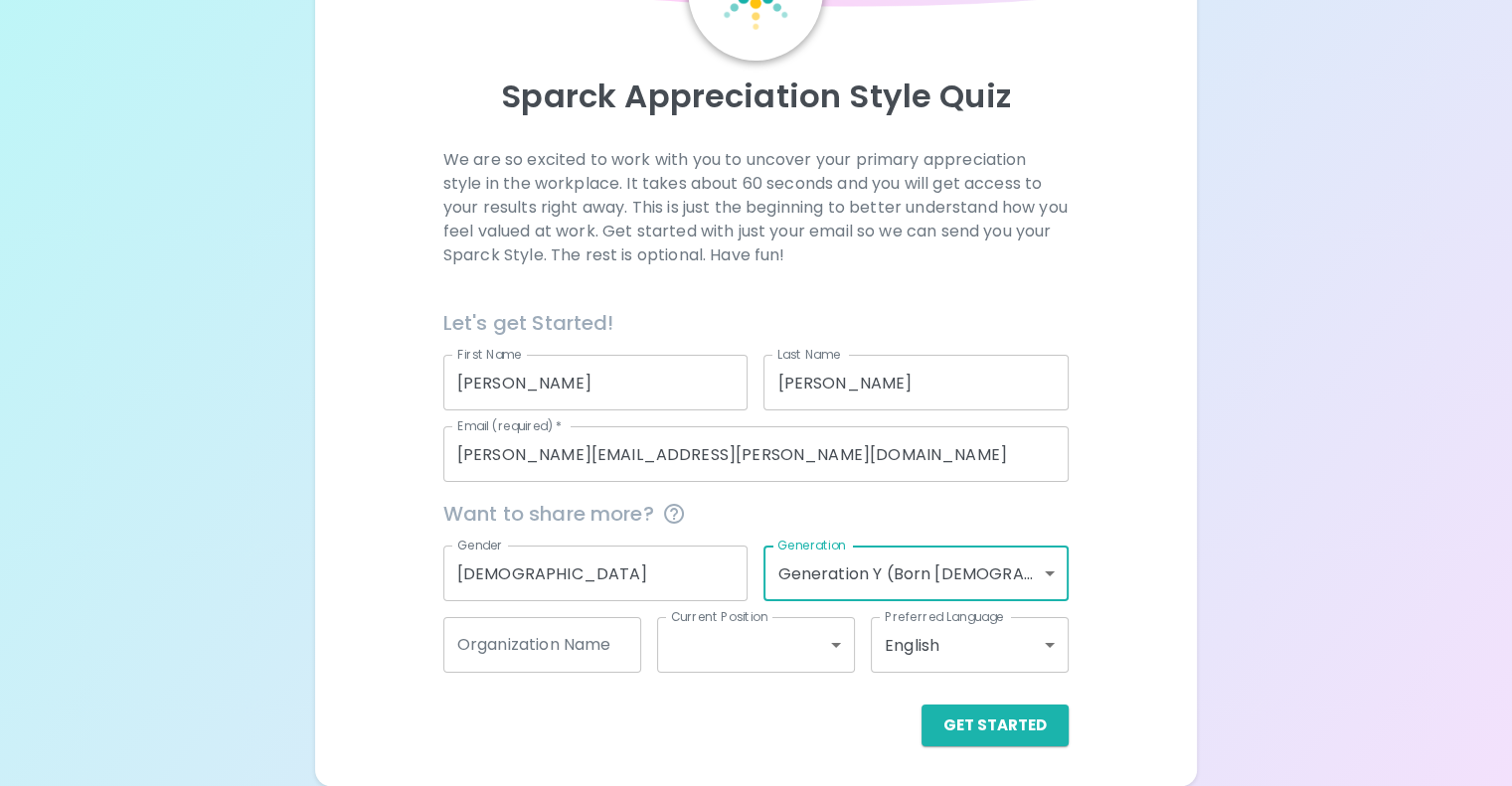 click on "Organization Name" at bounding box center [542, 645] 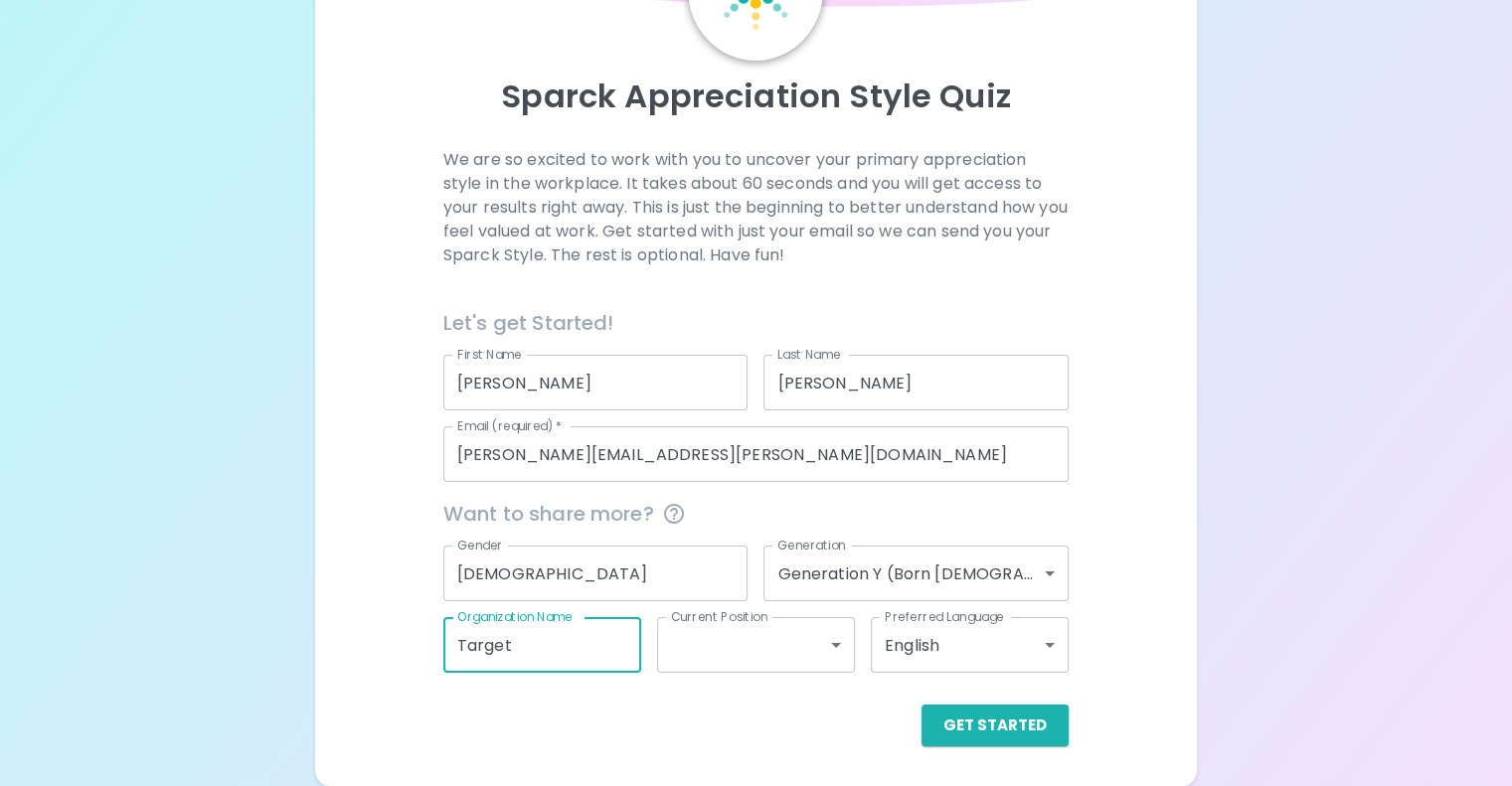 type on "Target" 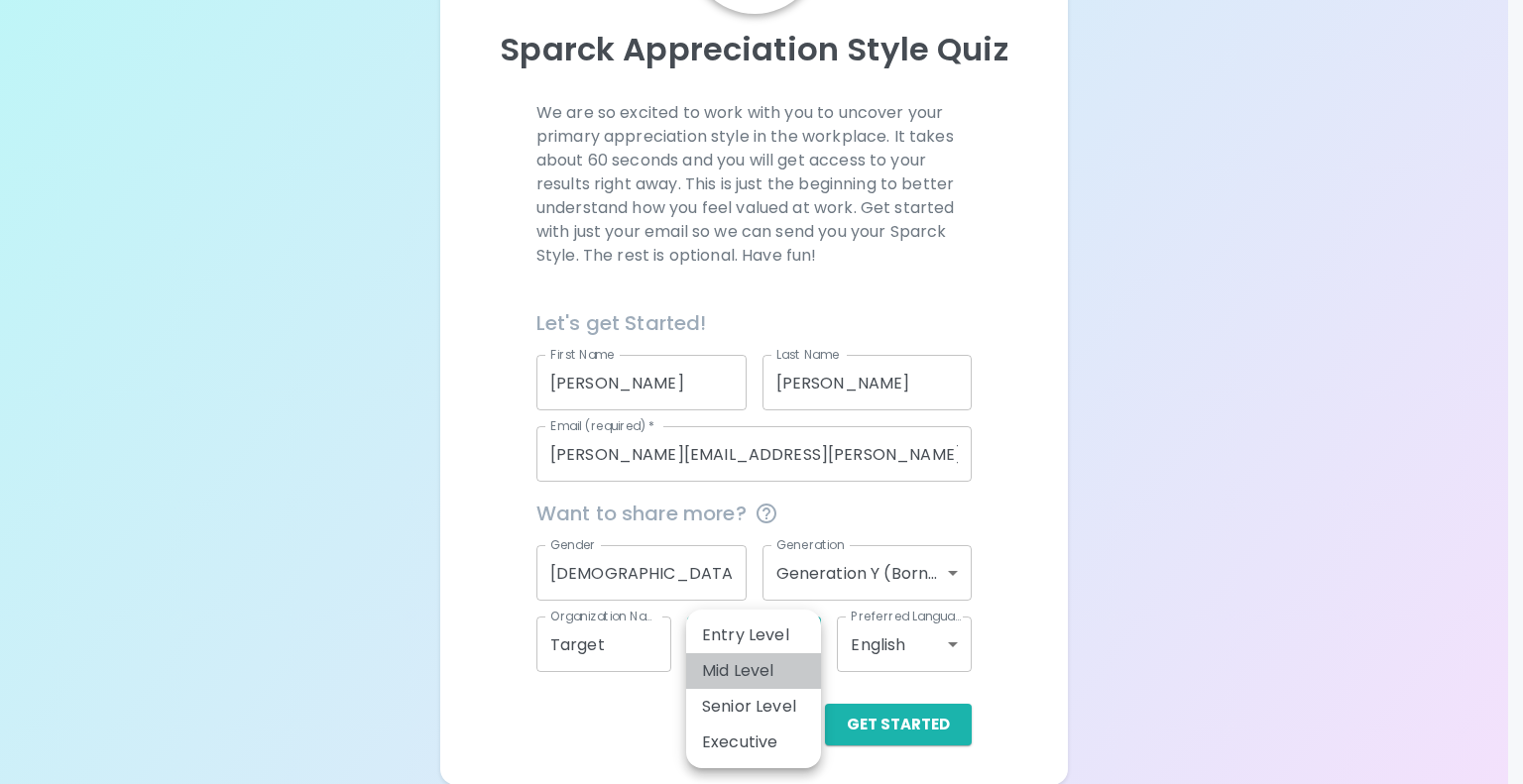 click on "Mid Level" at bounding box center (754, 671) 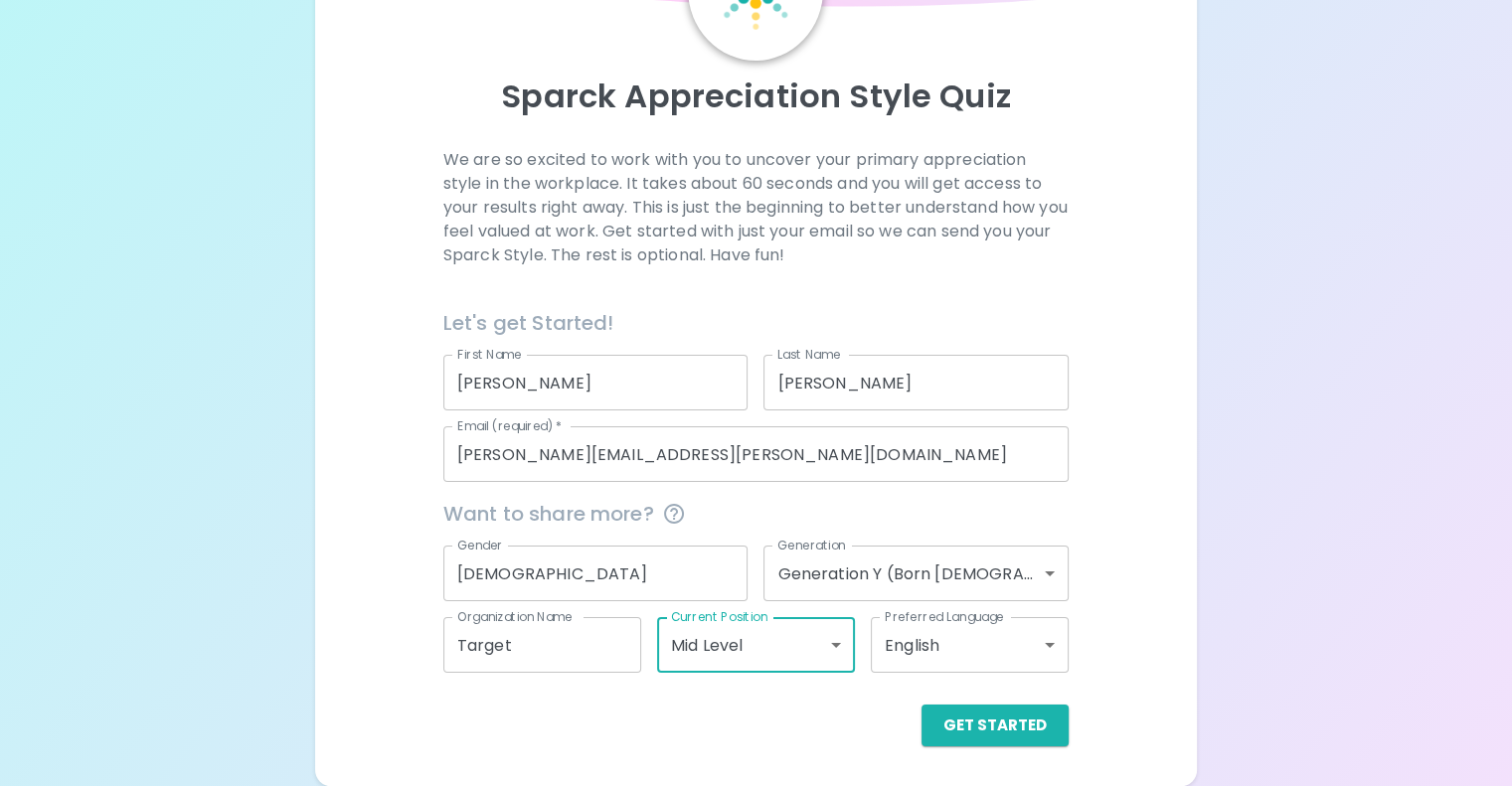 click on "Get Started" at bounding box center (748, 709) 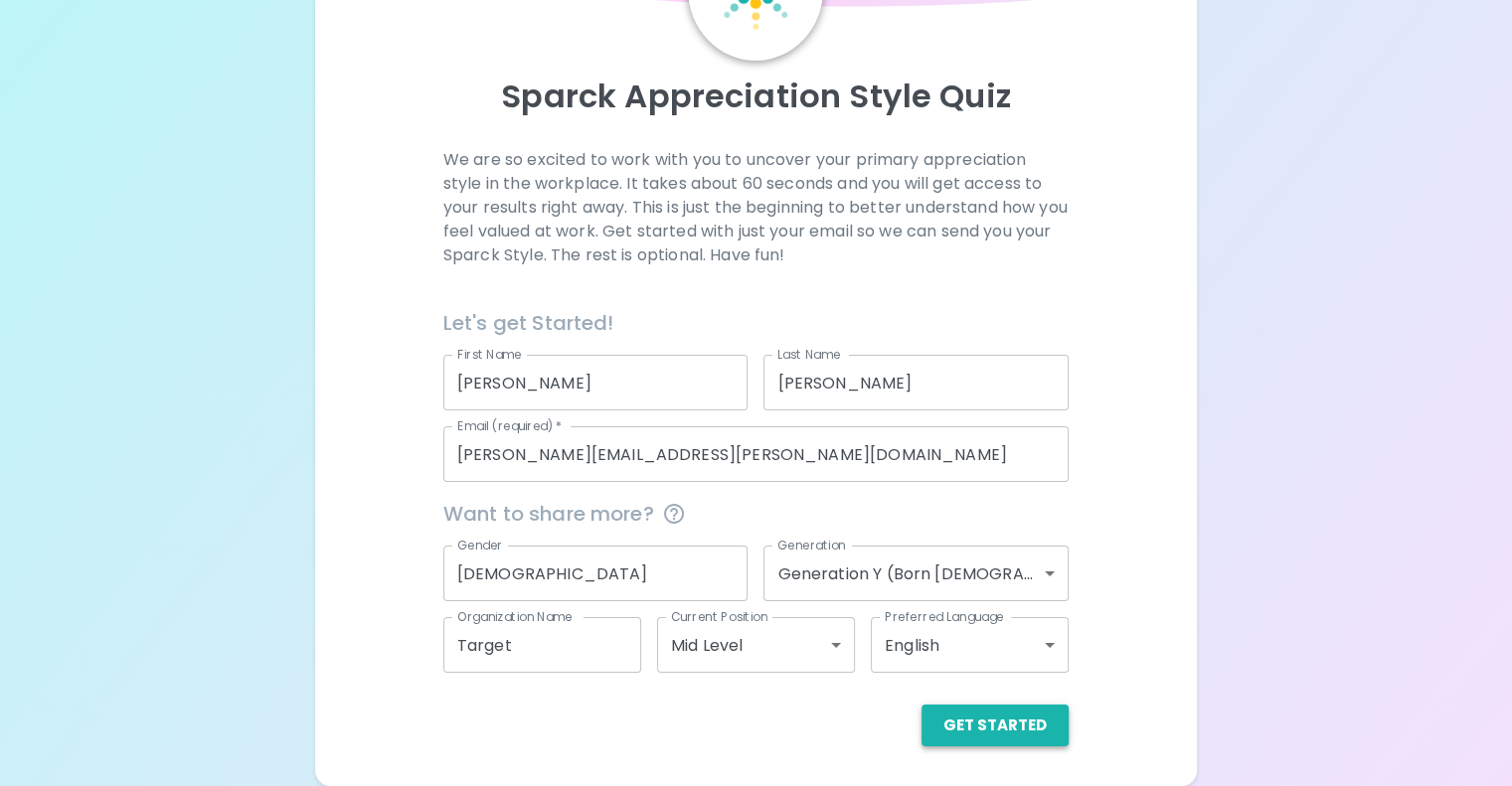 click on "Get Started" at bounding box center [995, 725] 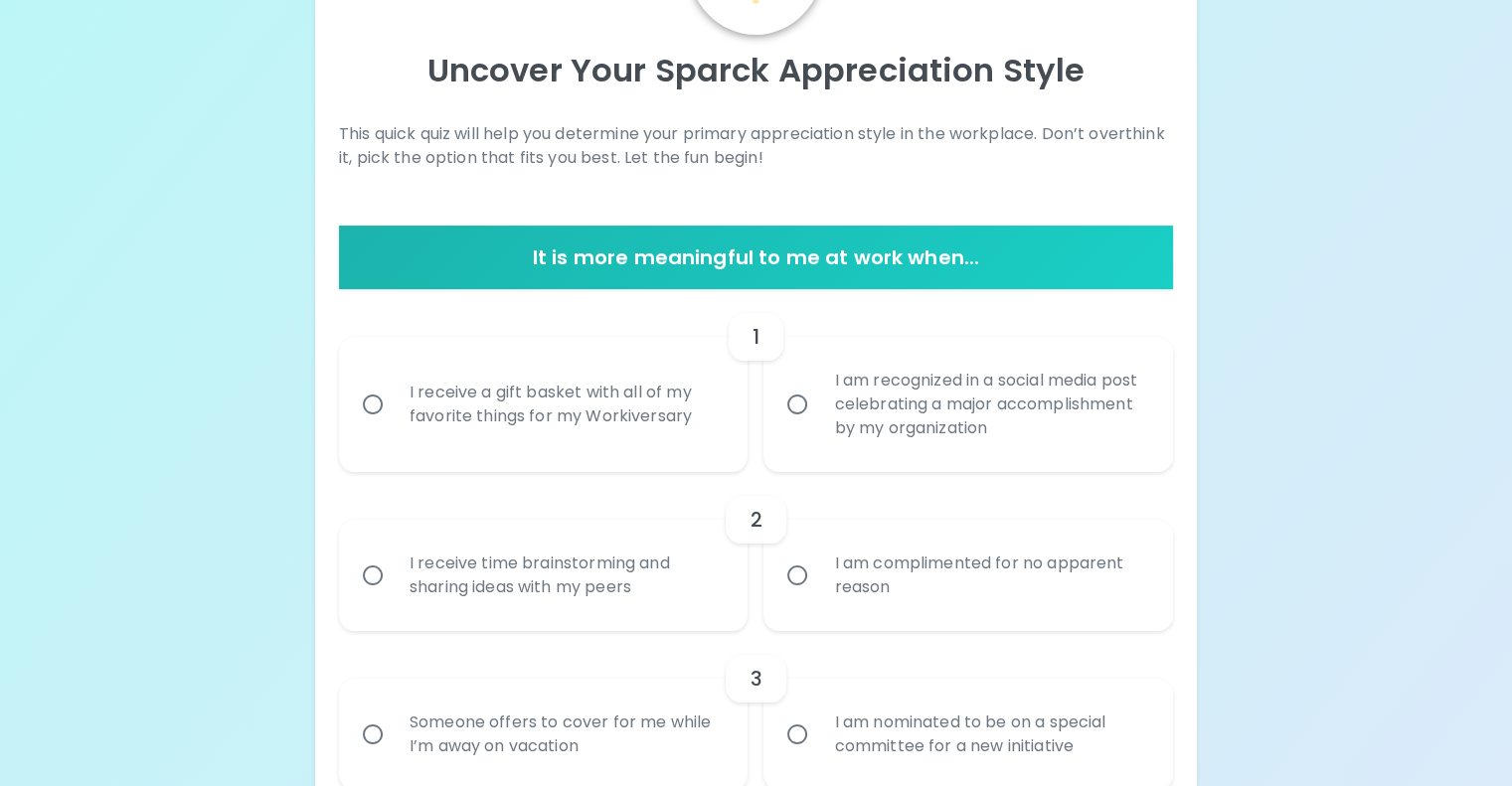 scroll, scrollTop: 199, scrollLeft: 0, axis: vertical 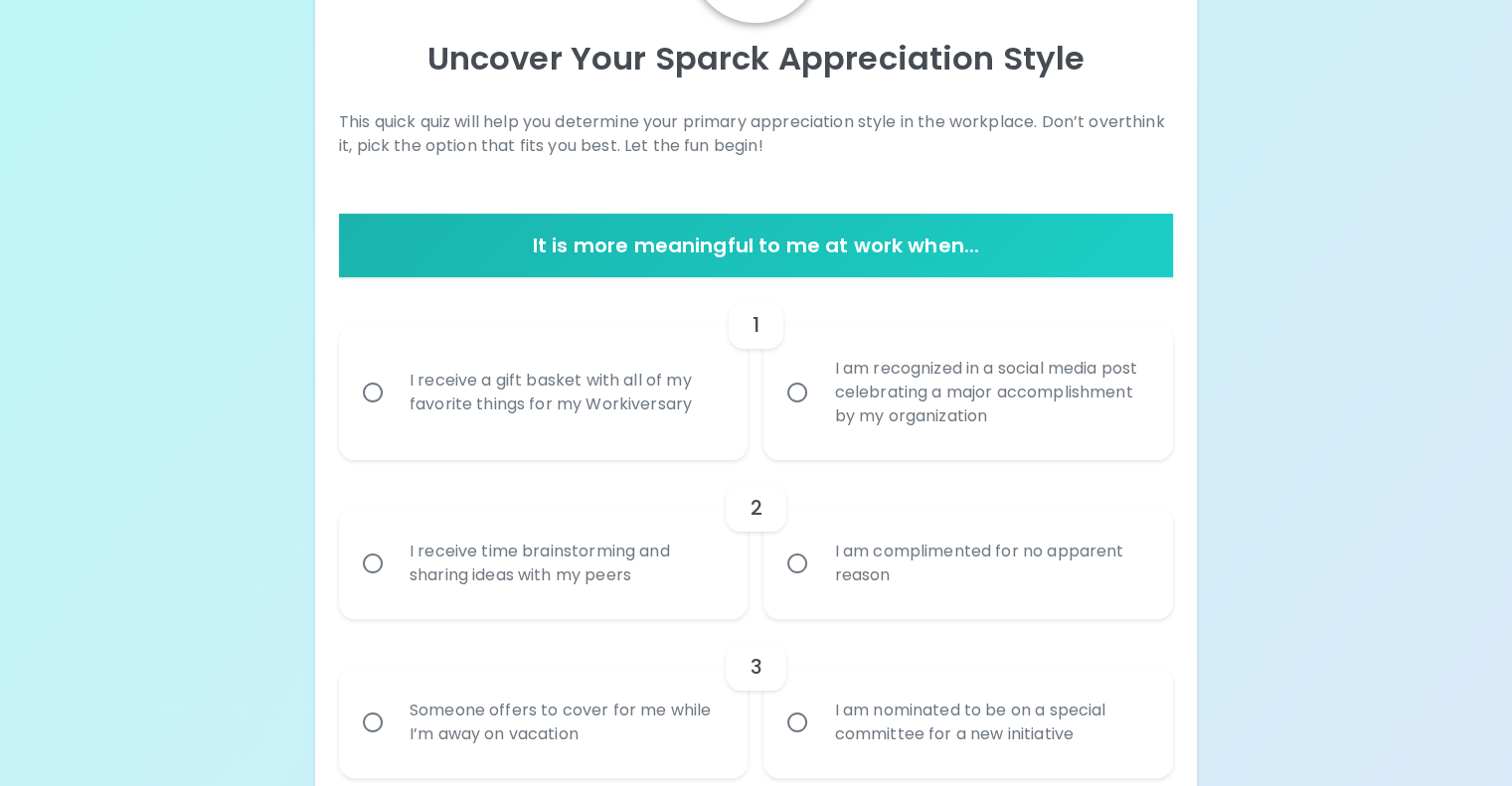 click on "I am recognized in a social media post celebrating a major accomplishment by my organization" at bounding box center (797, 393) 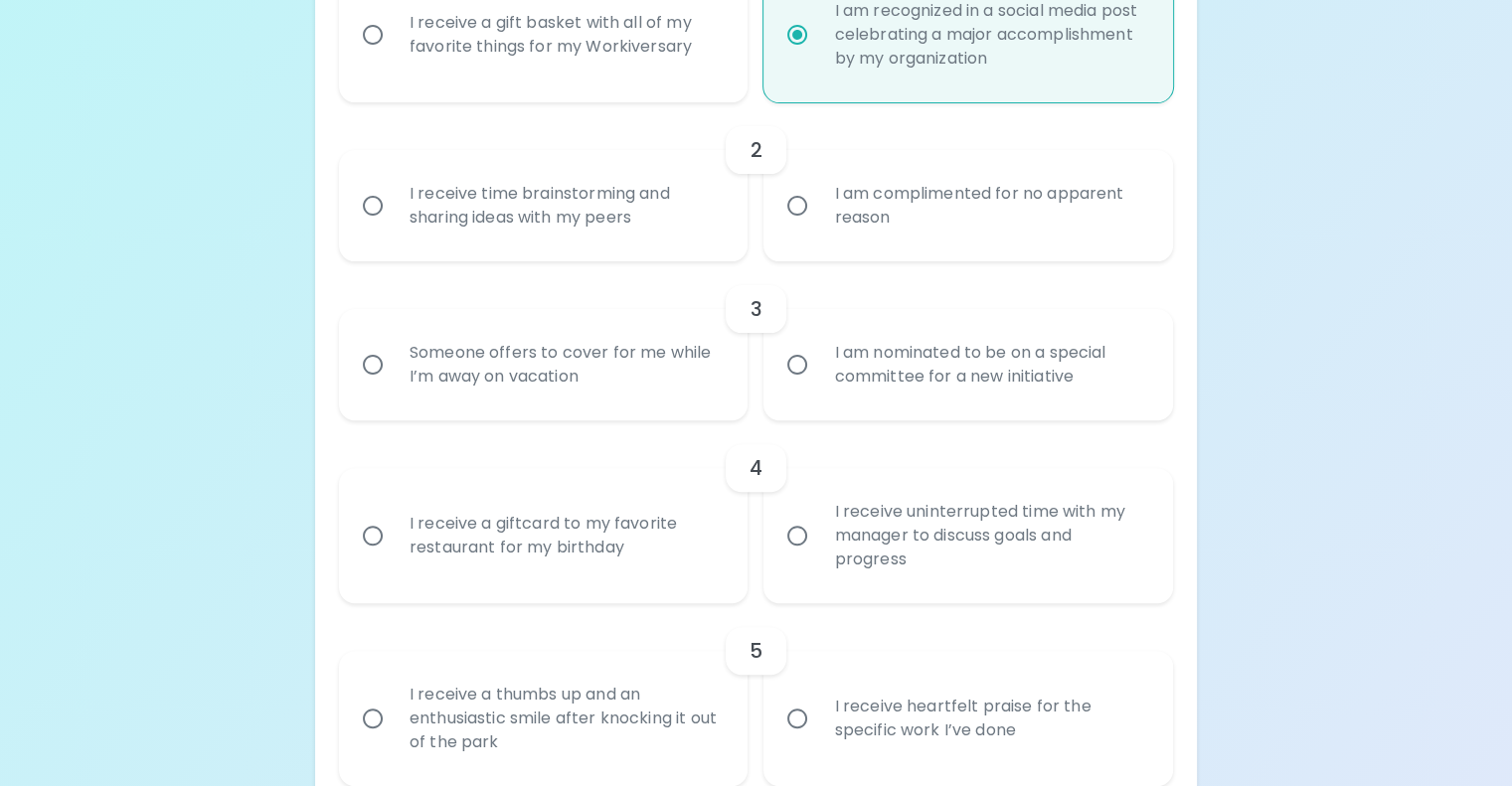 scroll, scrollTop: 358, scrollLeft: 0, axis: vertical 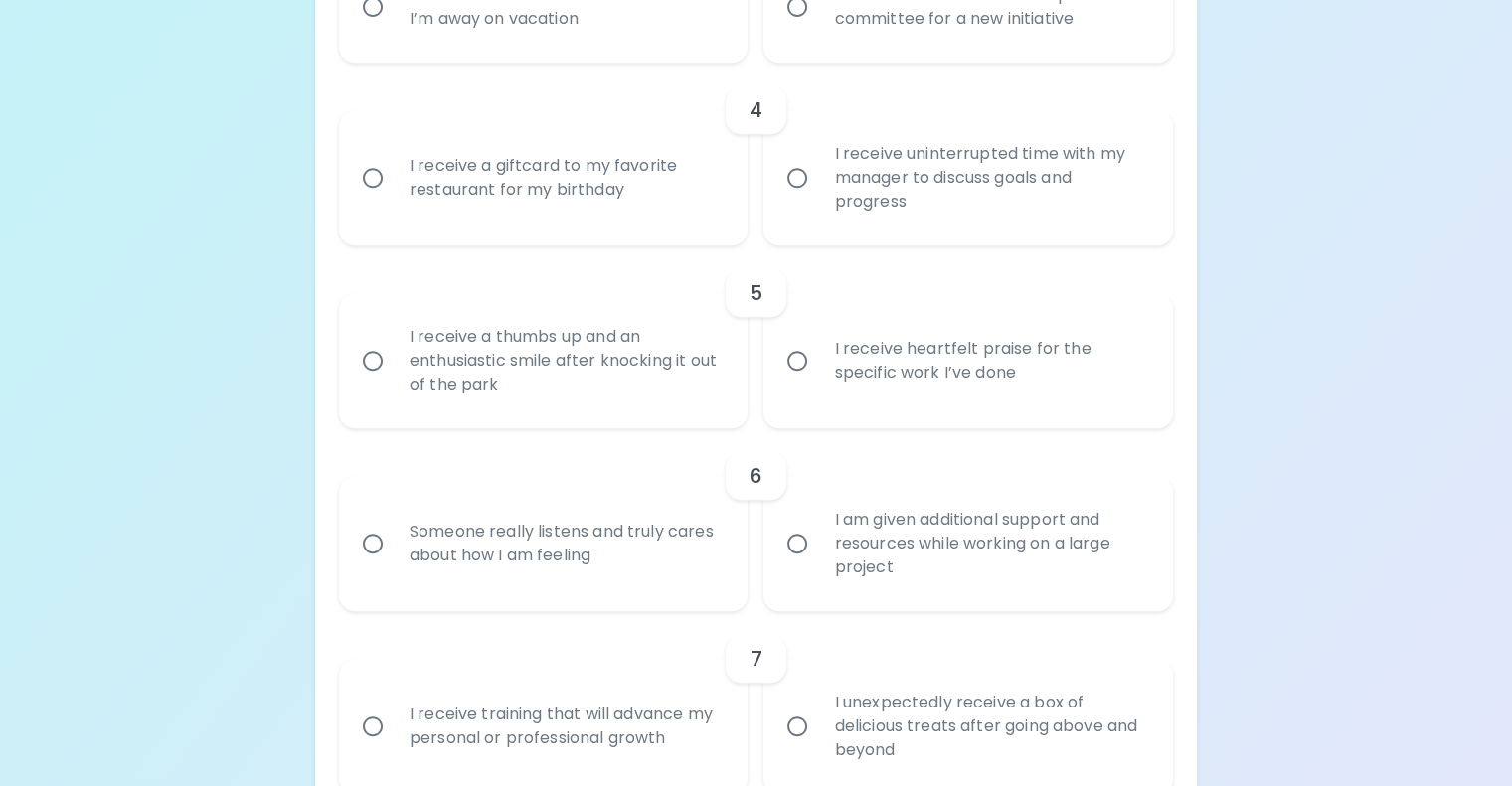 radio on "true" 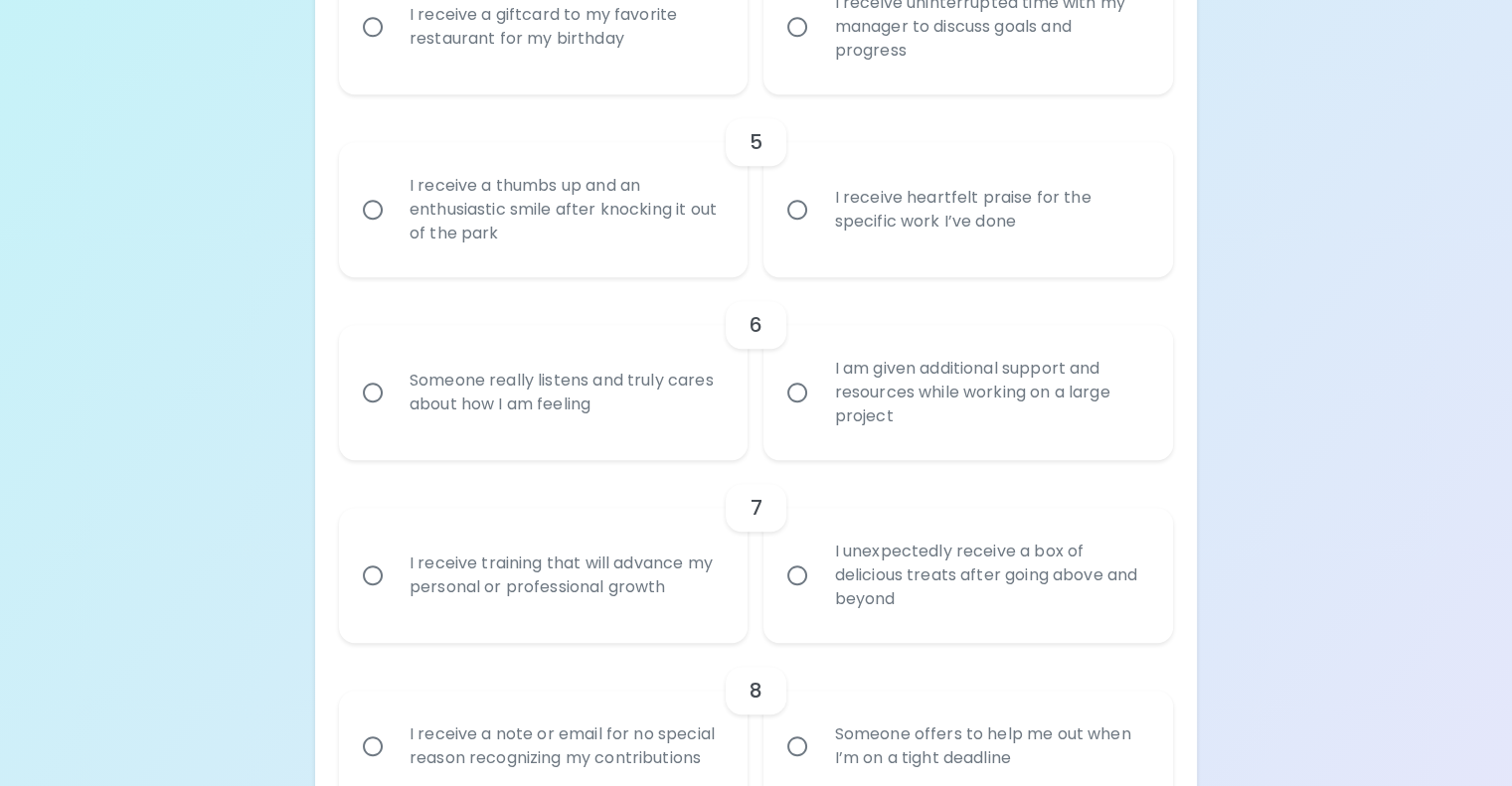 scroll, scrollTop: 1073, scrollLeft: 0, axis: vertical 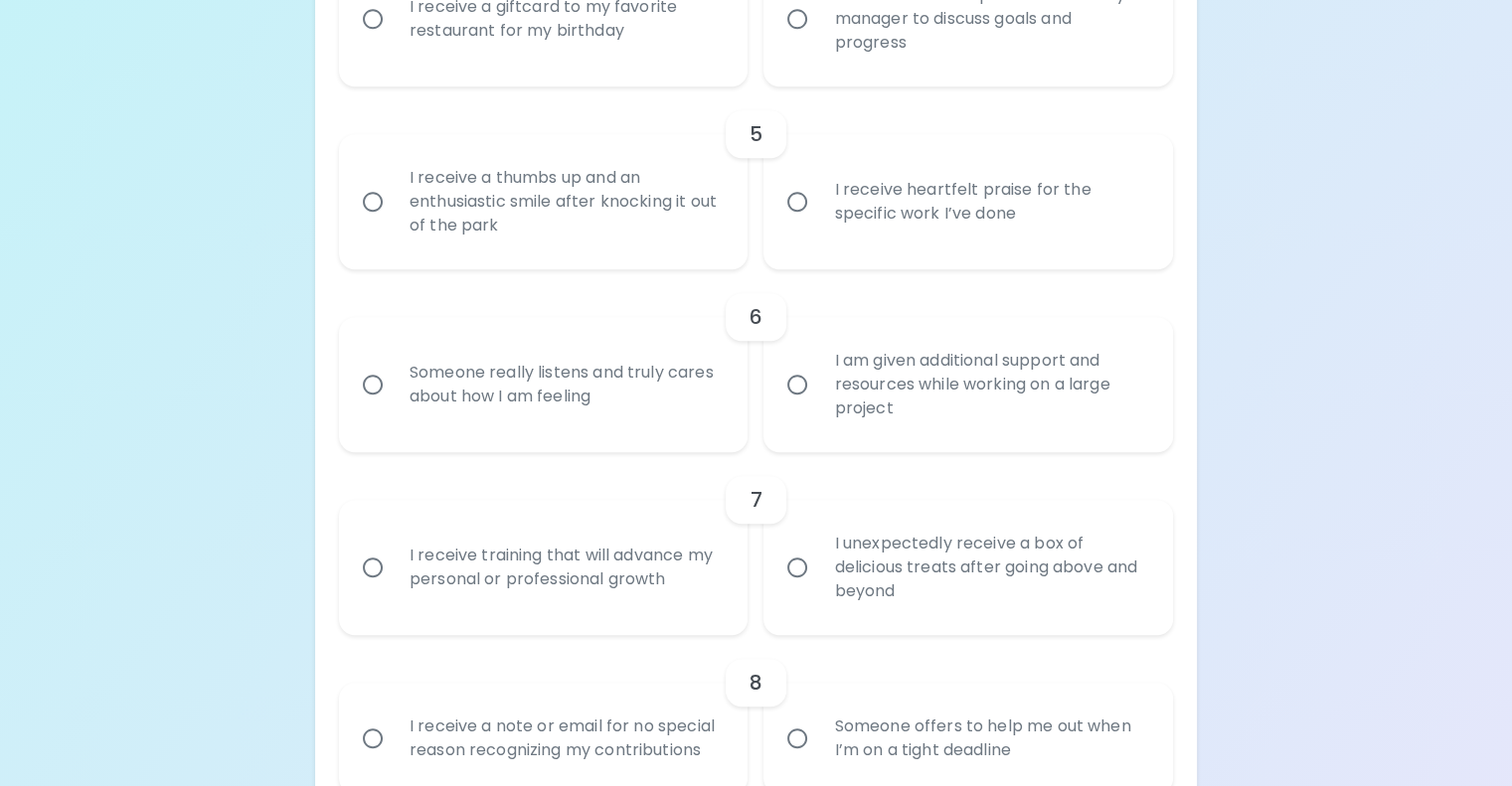 radio on "true" 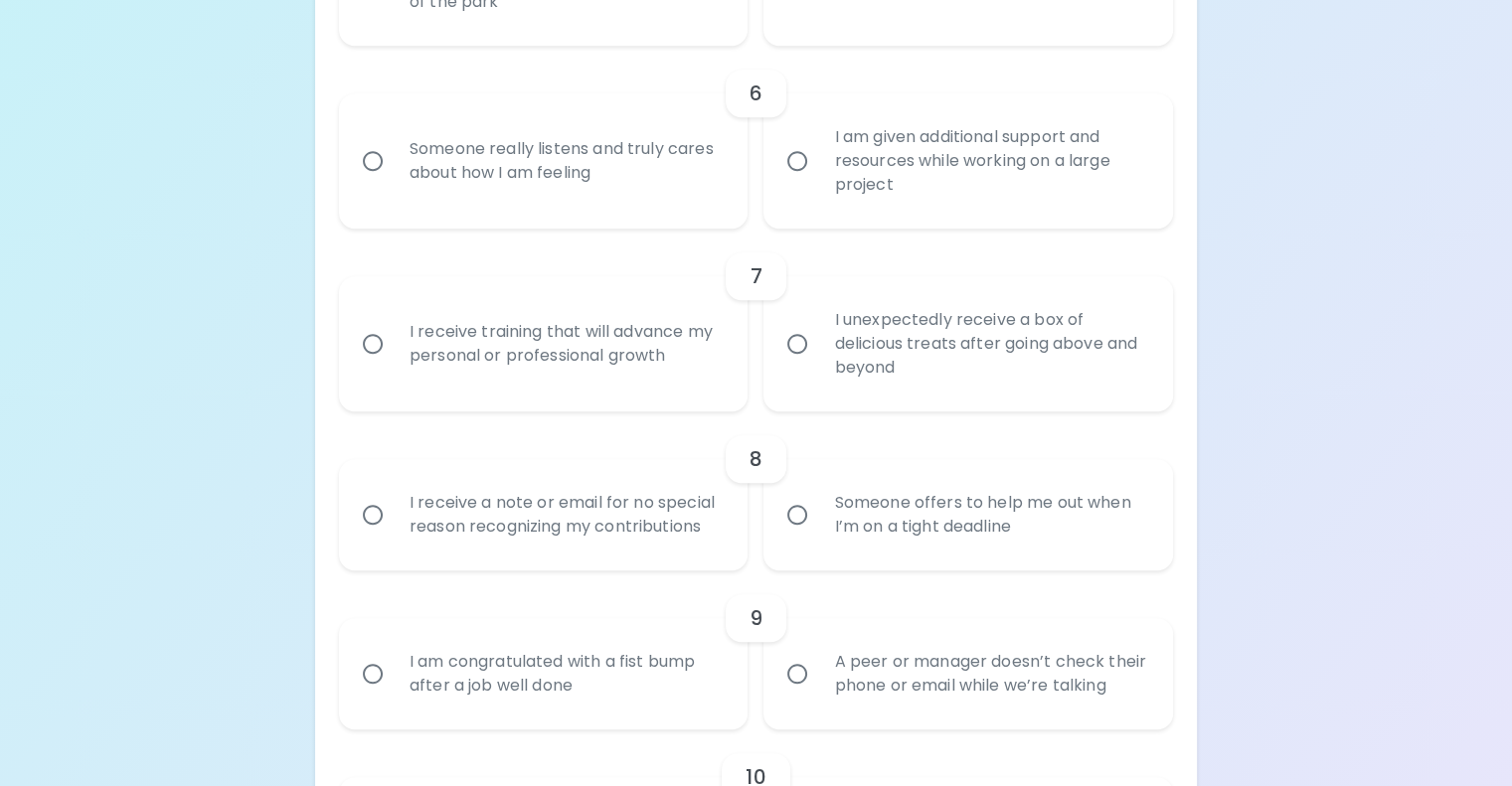 scroll, scrollTop: 1332, scrollLeft: 0, axis: vertical 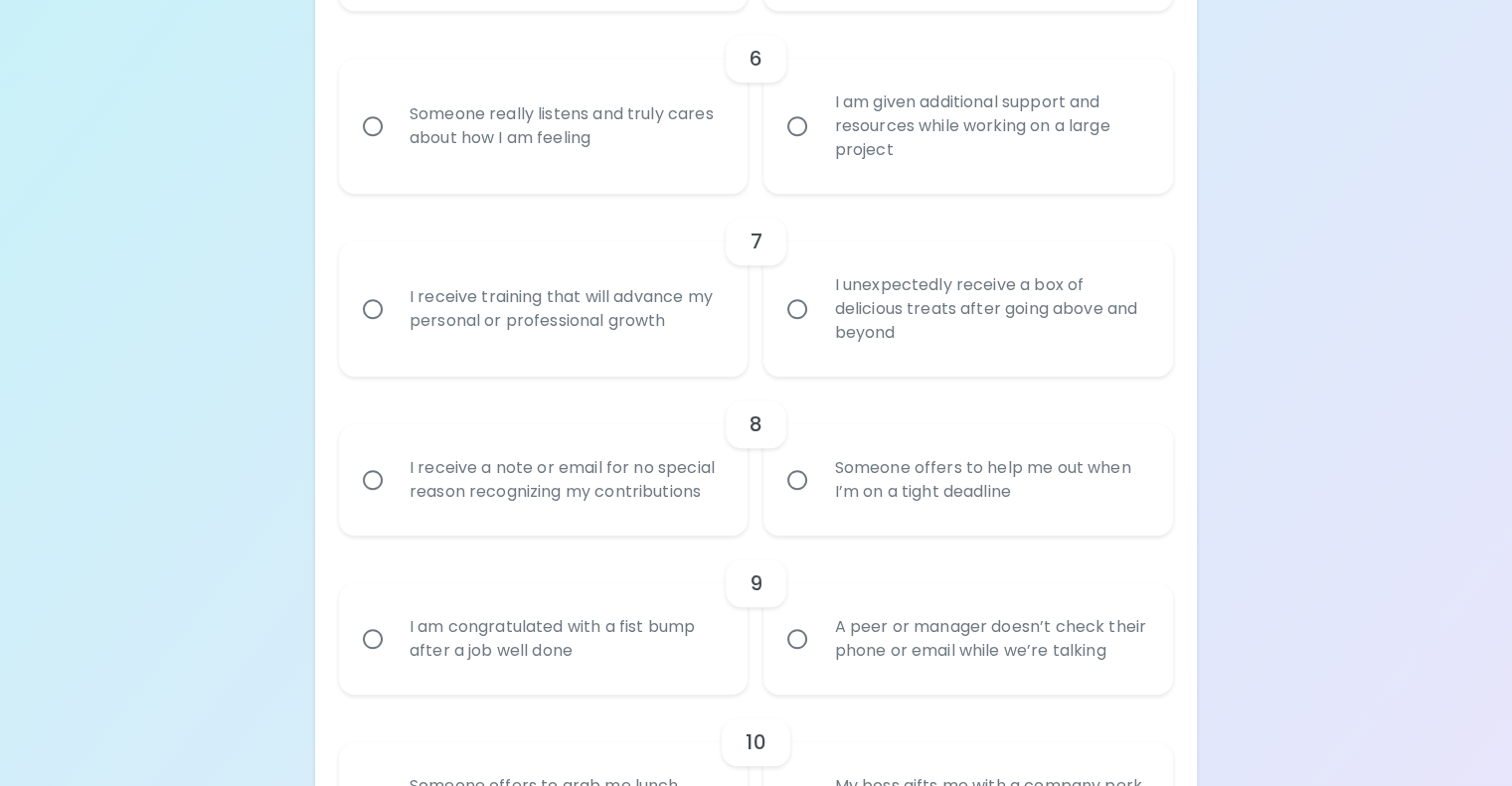 radio on "true" 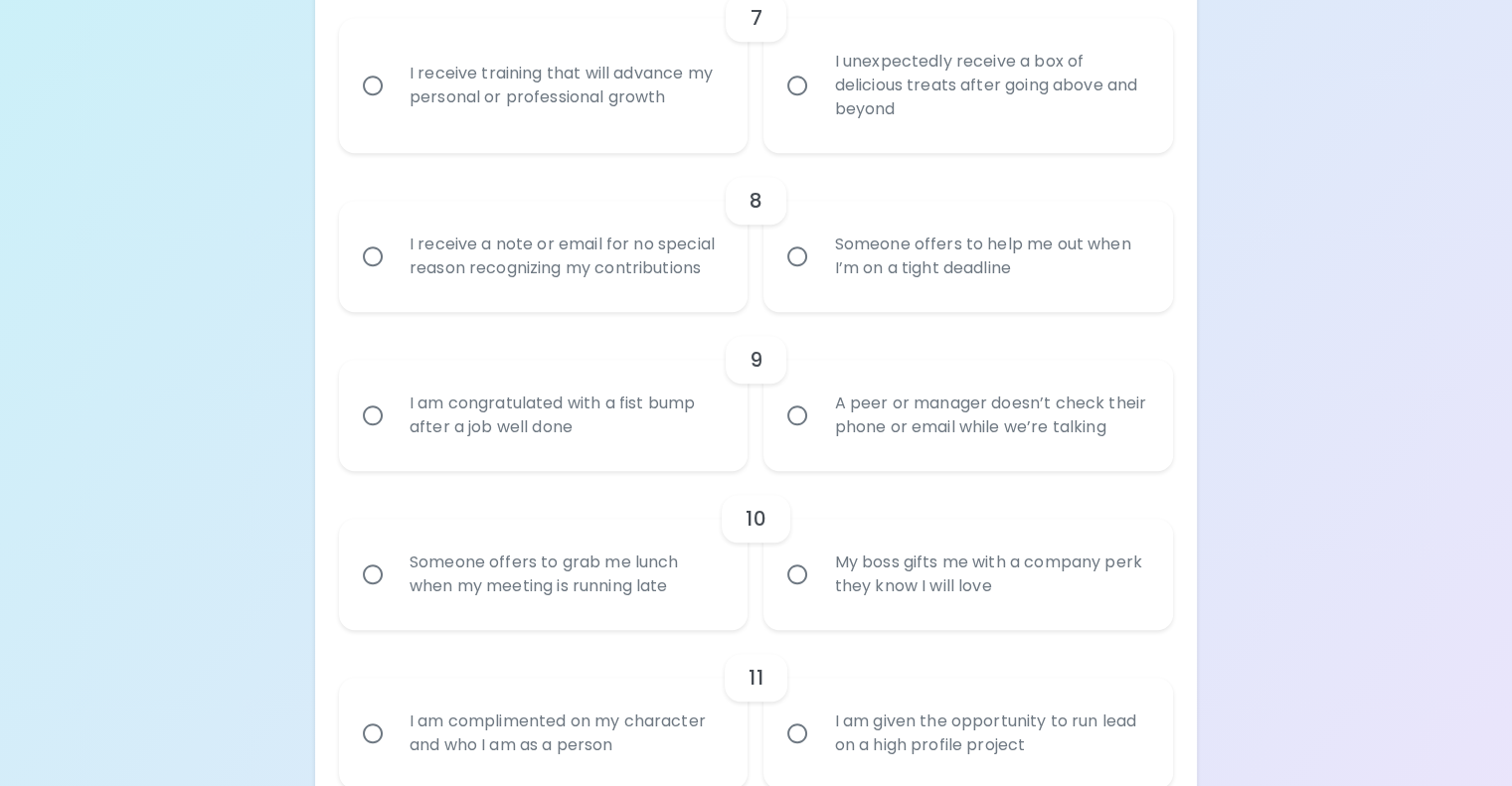 scroll, scrollTop: 1590, scrollLeft: 0, axis: vertical 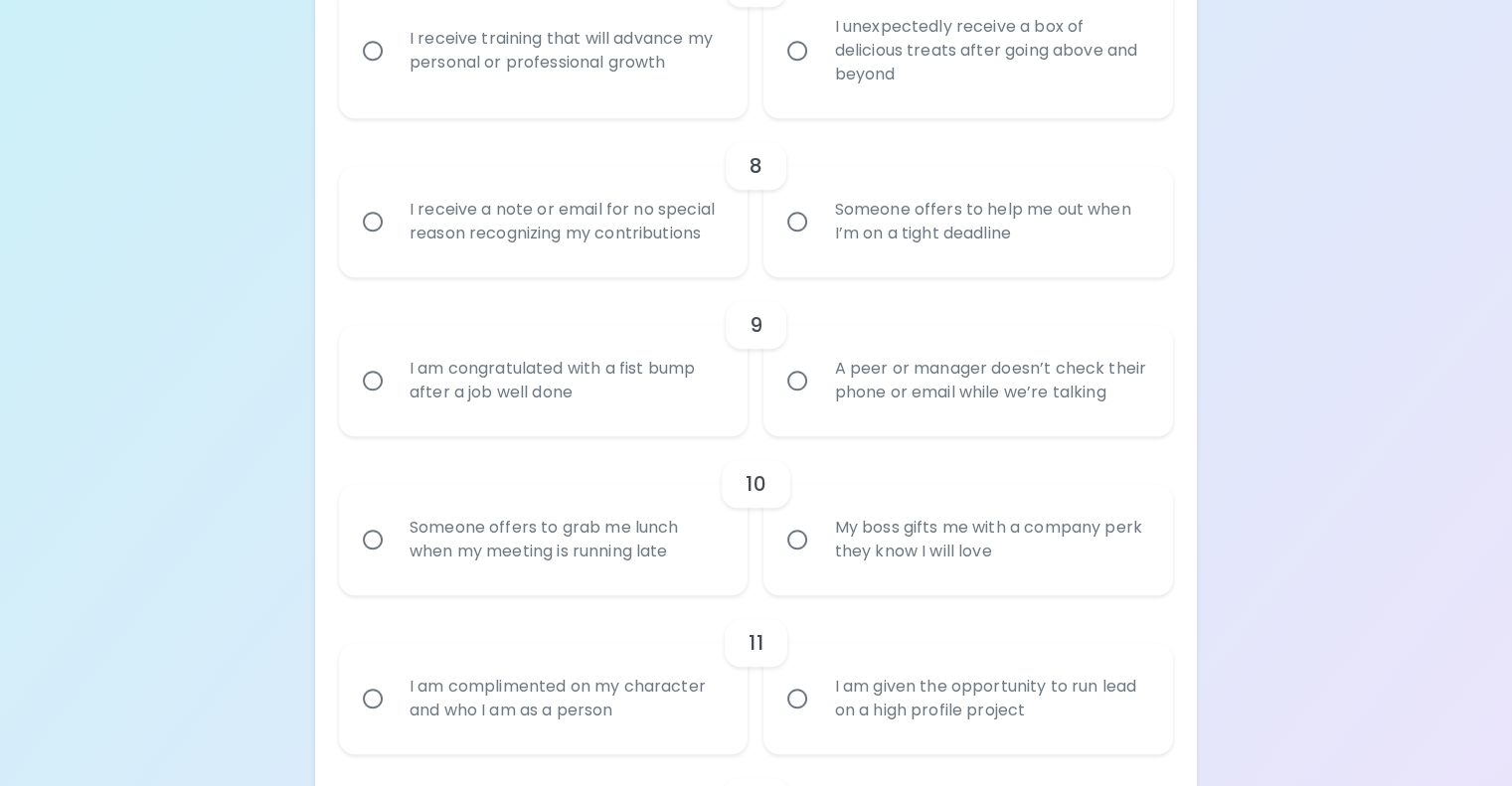 radio on "true" 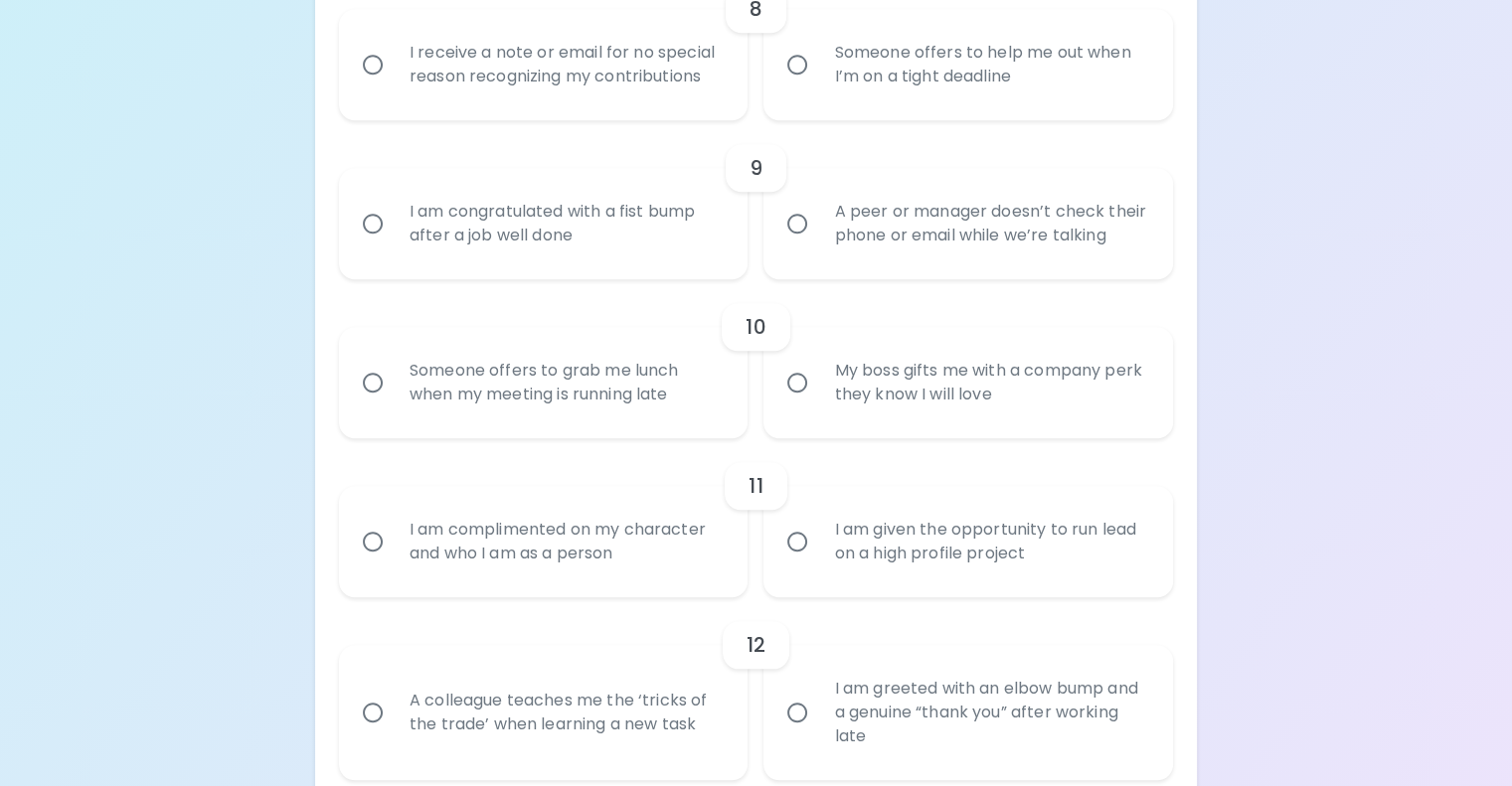 scroll, scrollTop: 1749, scrollLeft: 0, axis: vertical 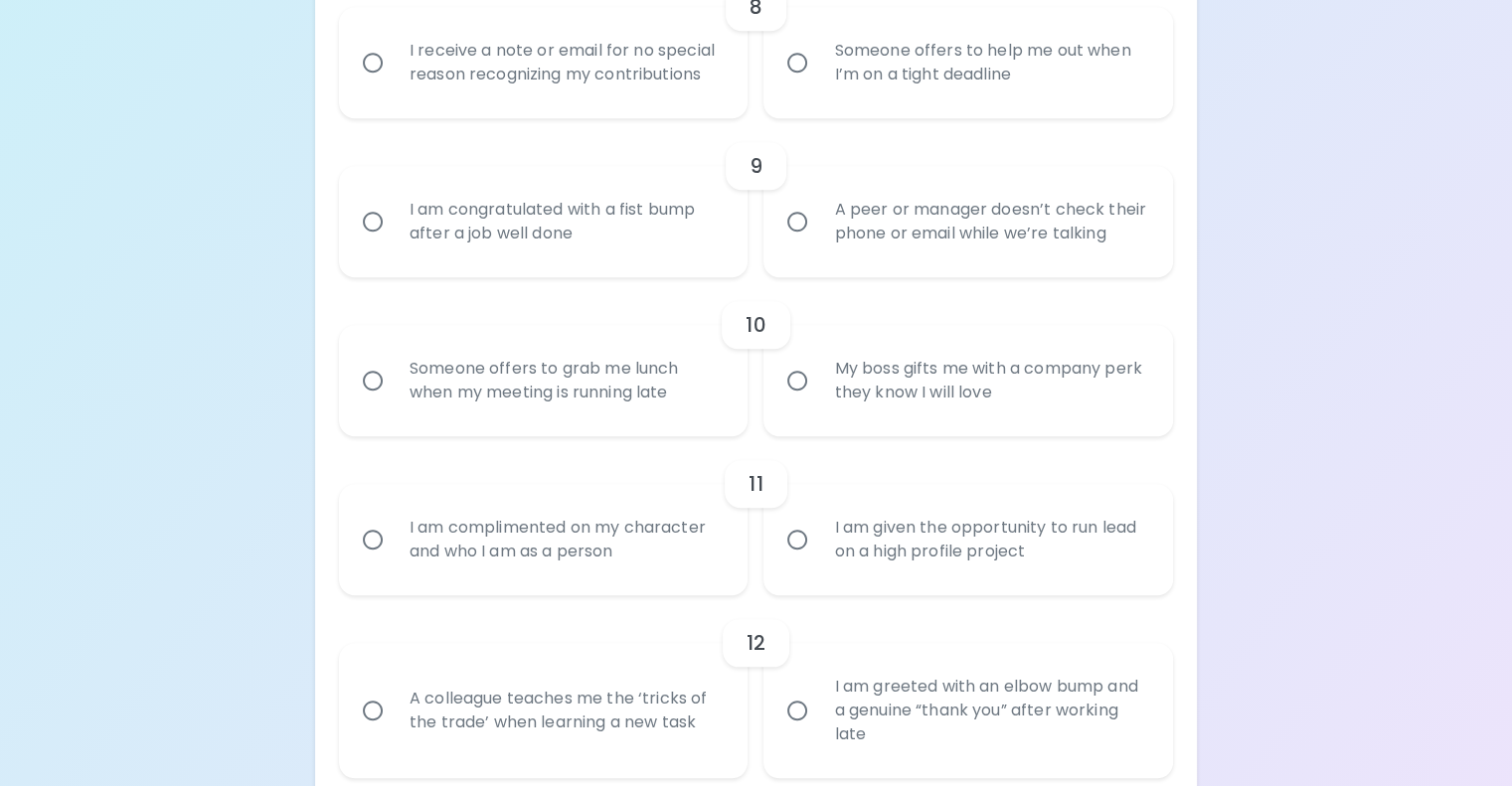 radio on "true" 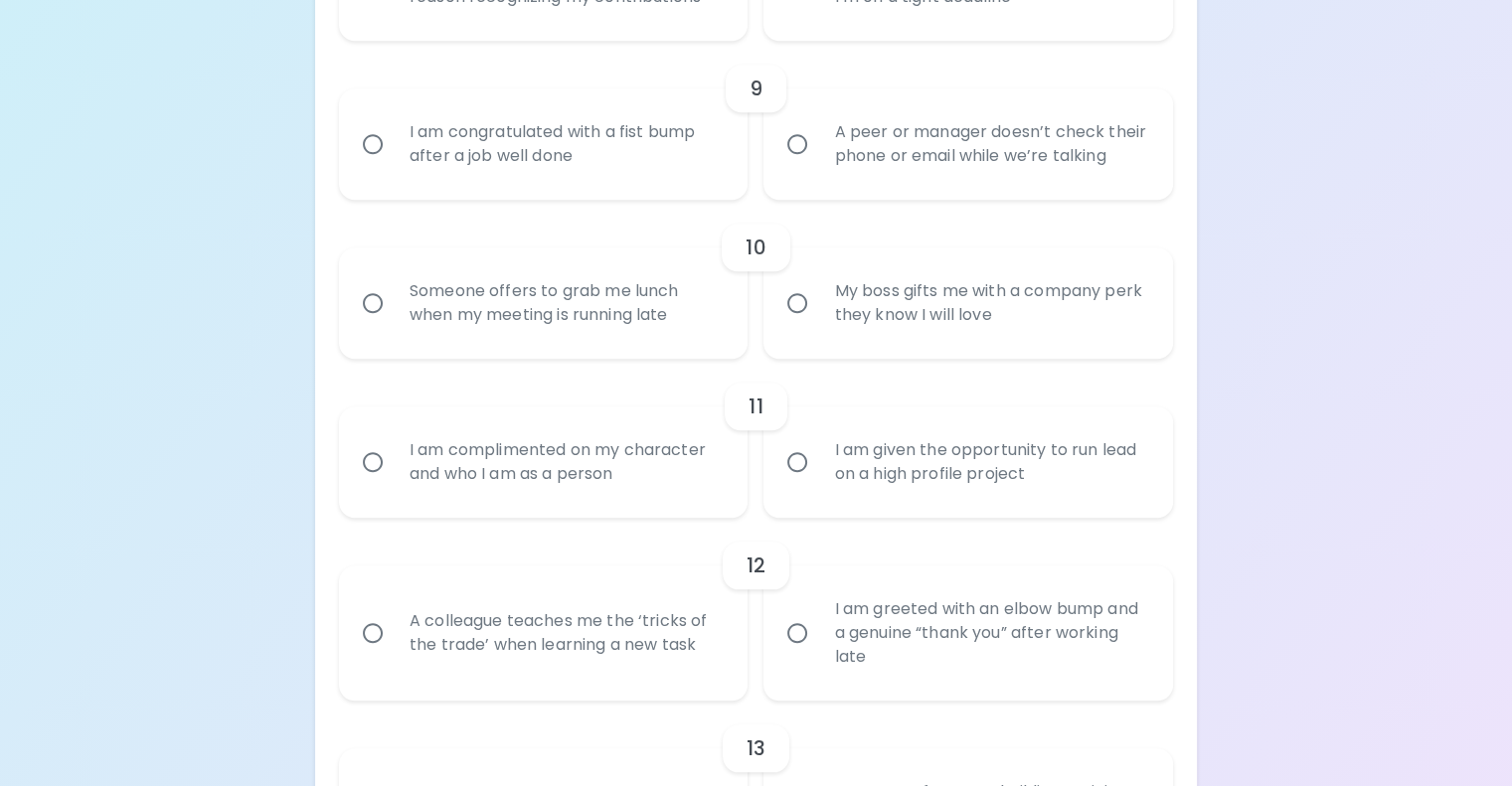 scroll, scrollTop: 1908, scrollLeft: 0, axis: vertical 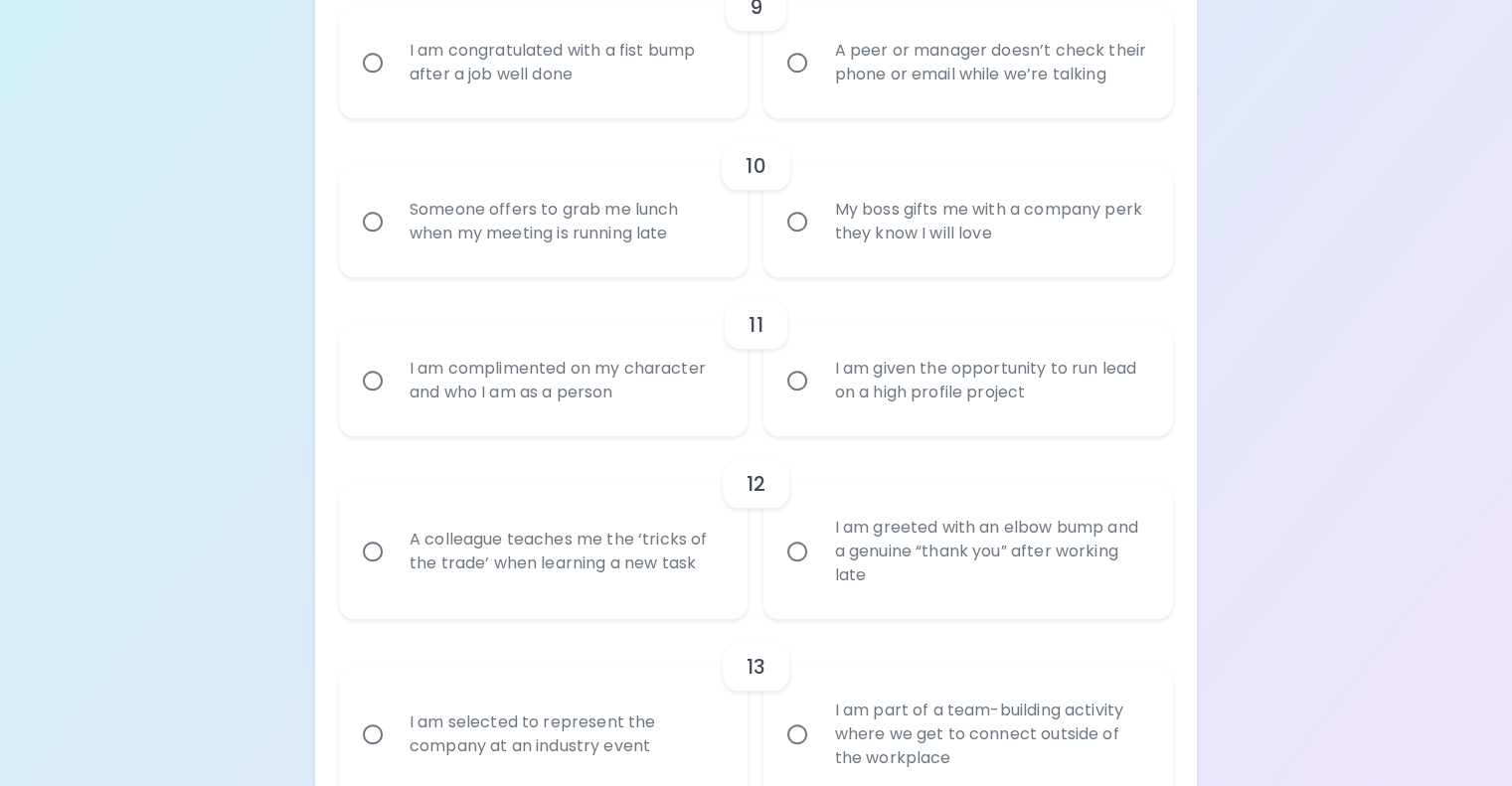 radio on "true" 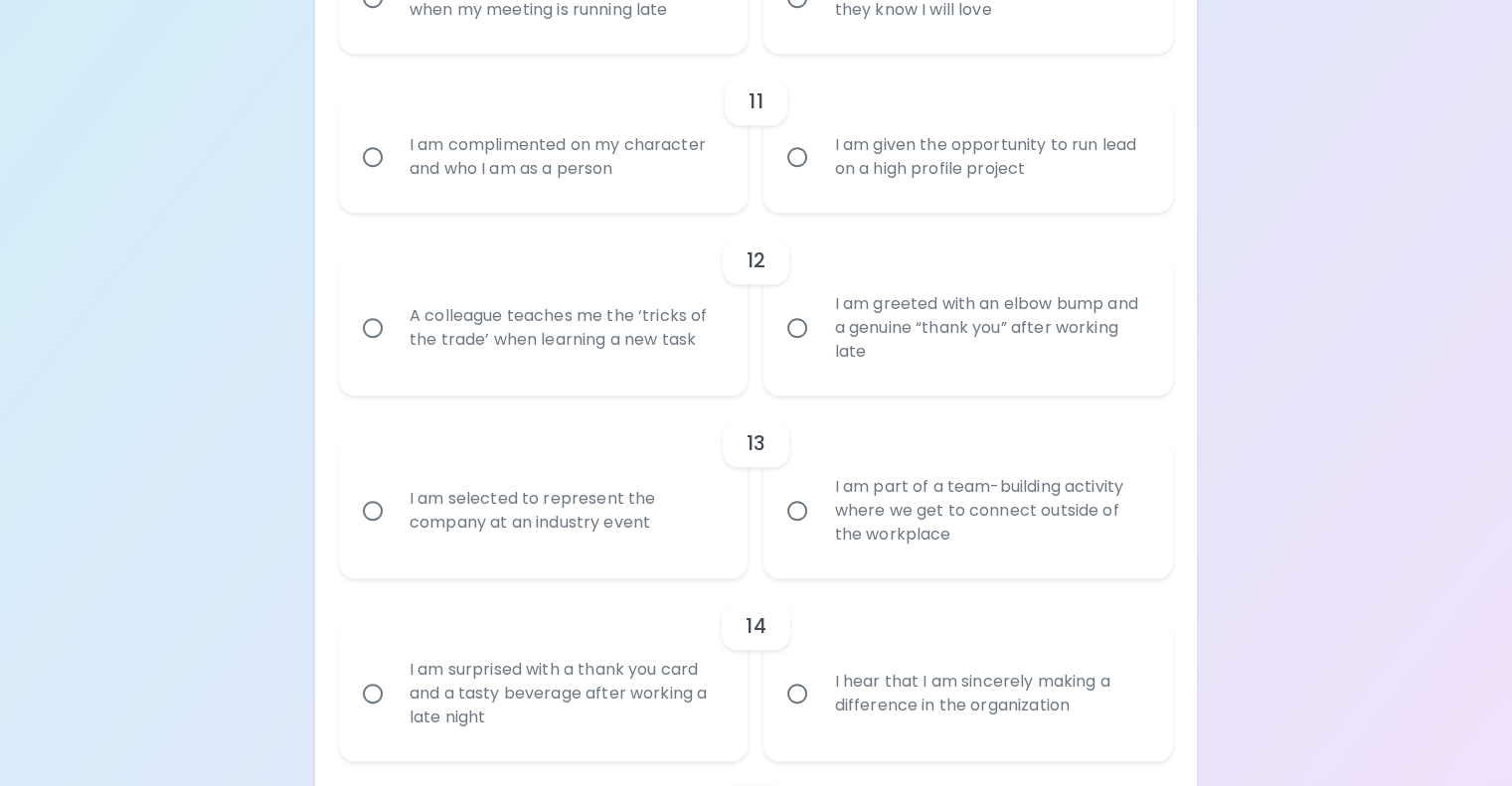 scroll, scrollTop: 2166, scrollLeft: 0, axis: vertical 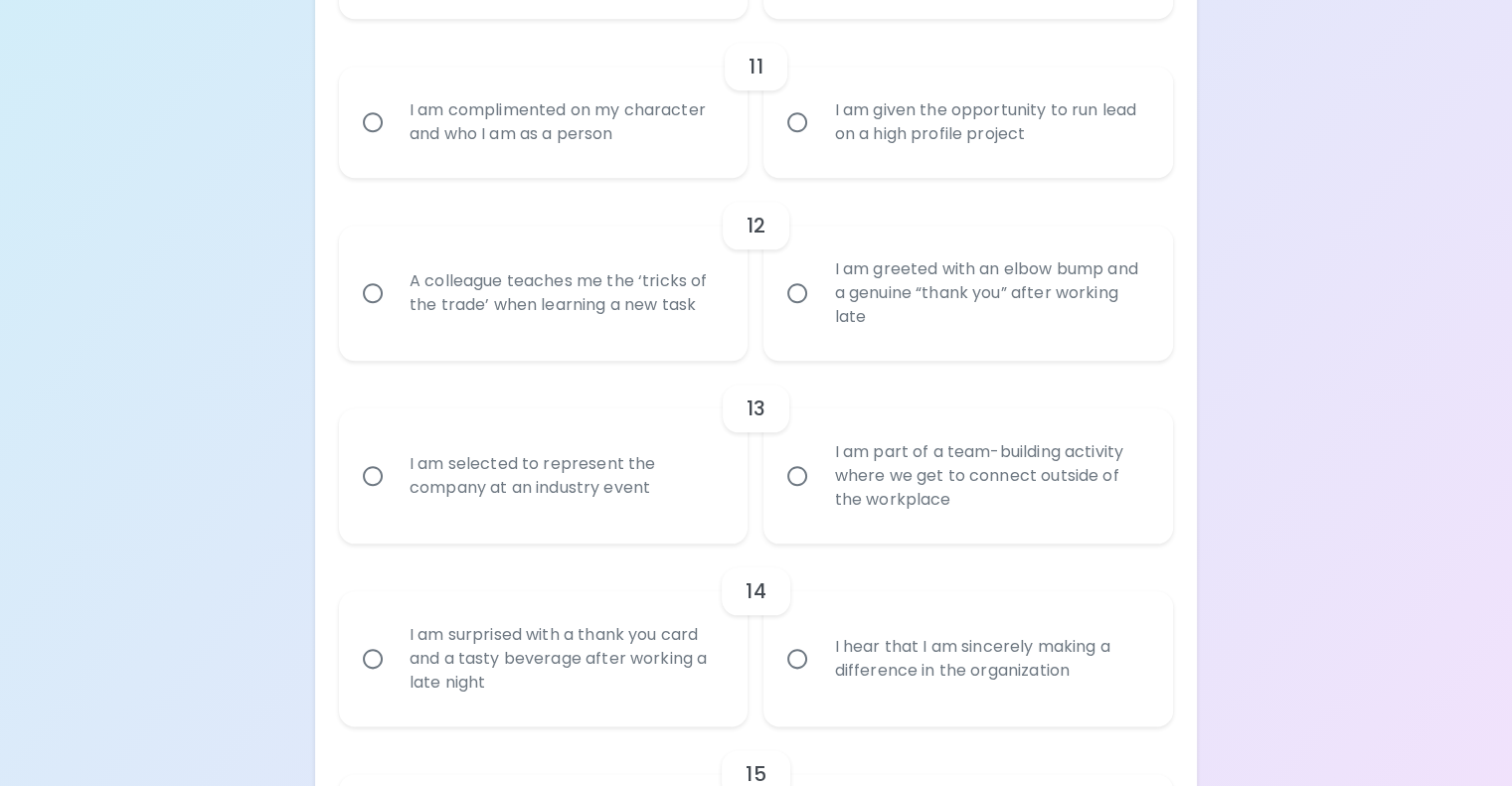 radio on "true" 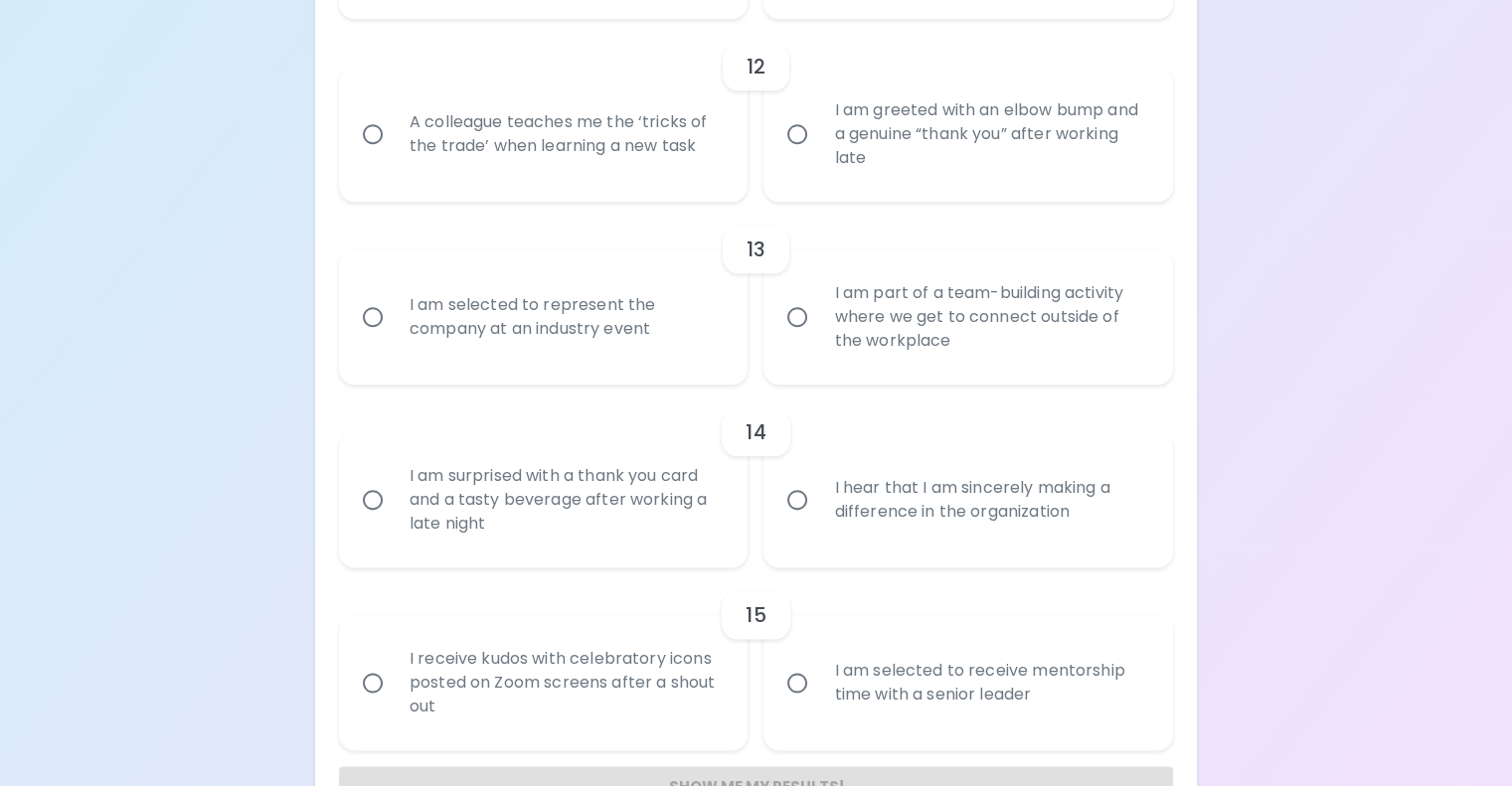 scroll, scrollTop: 2425, scrollLeft: 0, axis: vertical 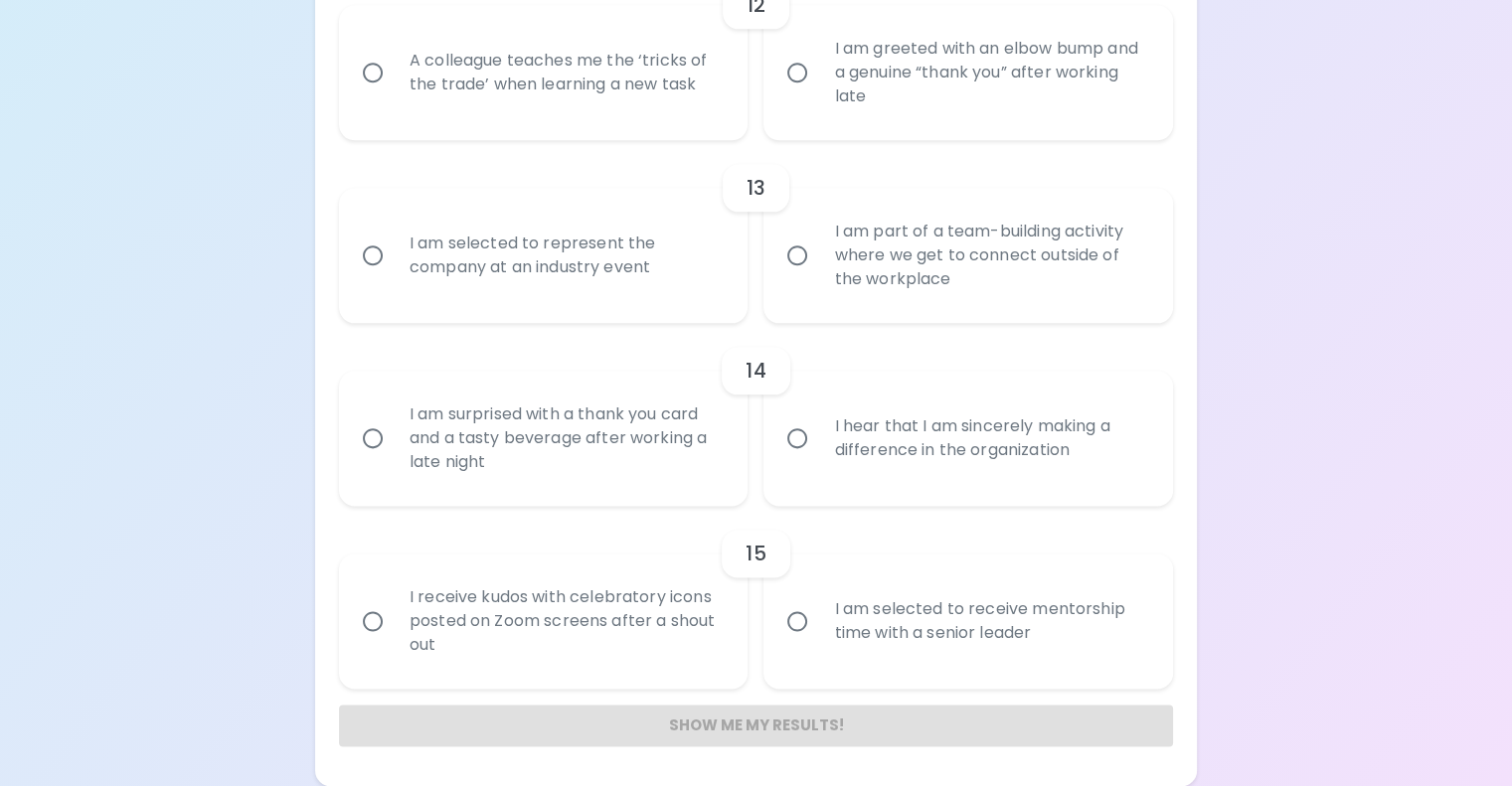 radio on "true" 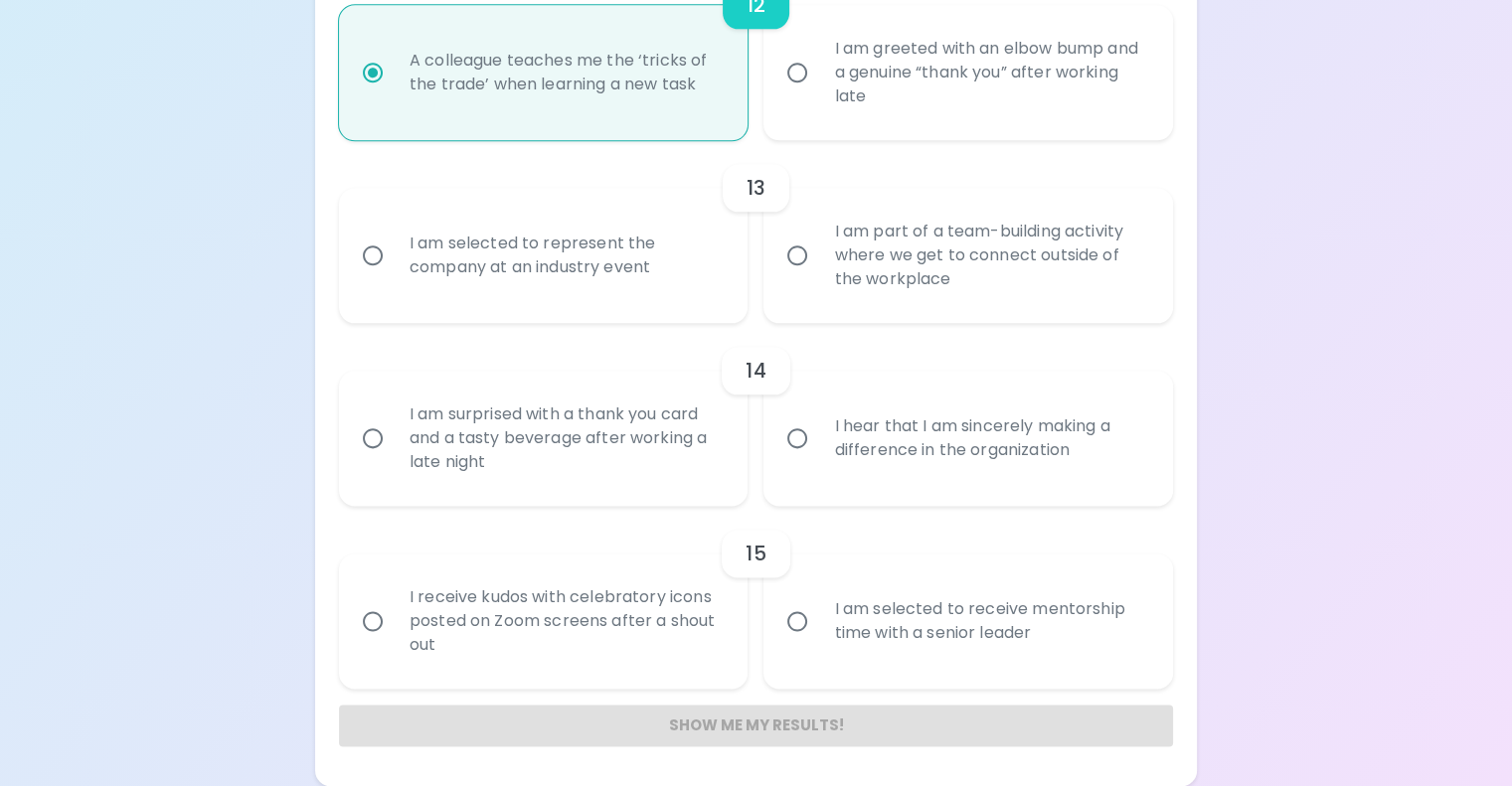 scroll, scrollTop: 3022, scrollLeft: 0, axis: vertical 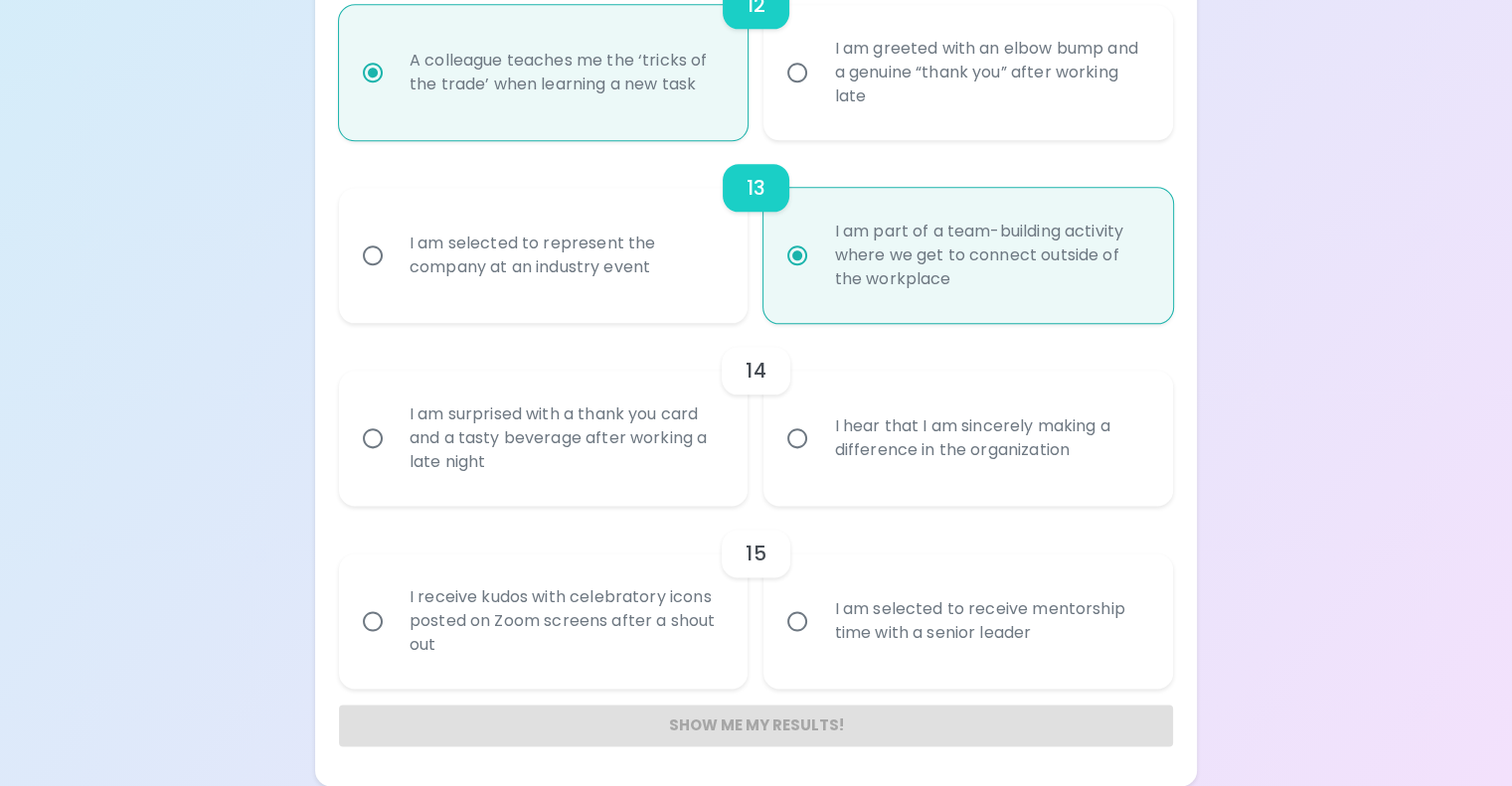 radio on "true" 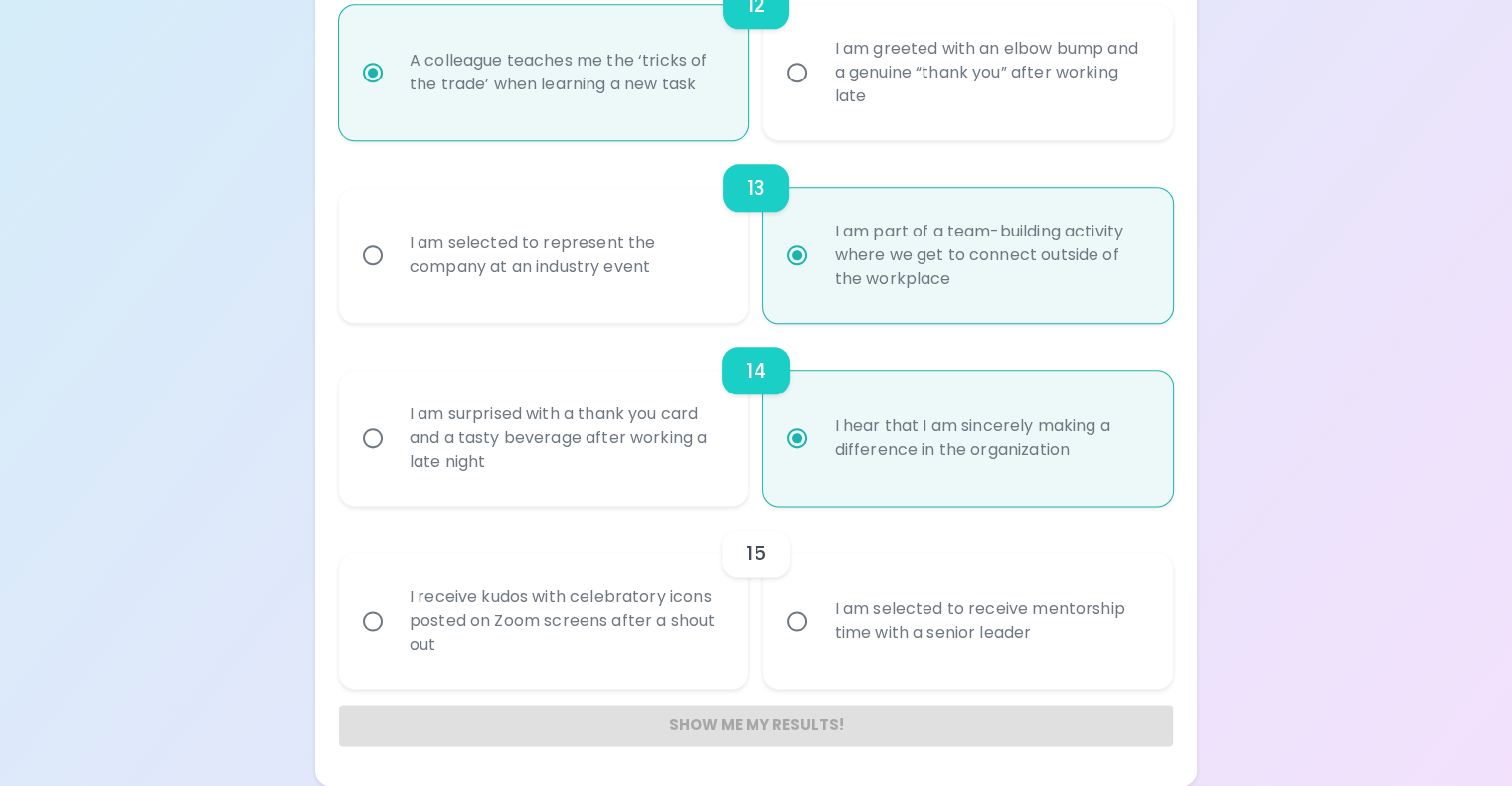 radio on "true" 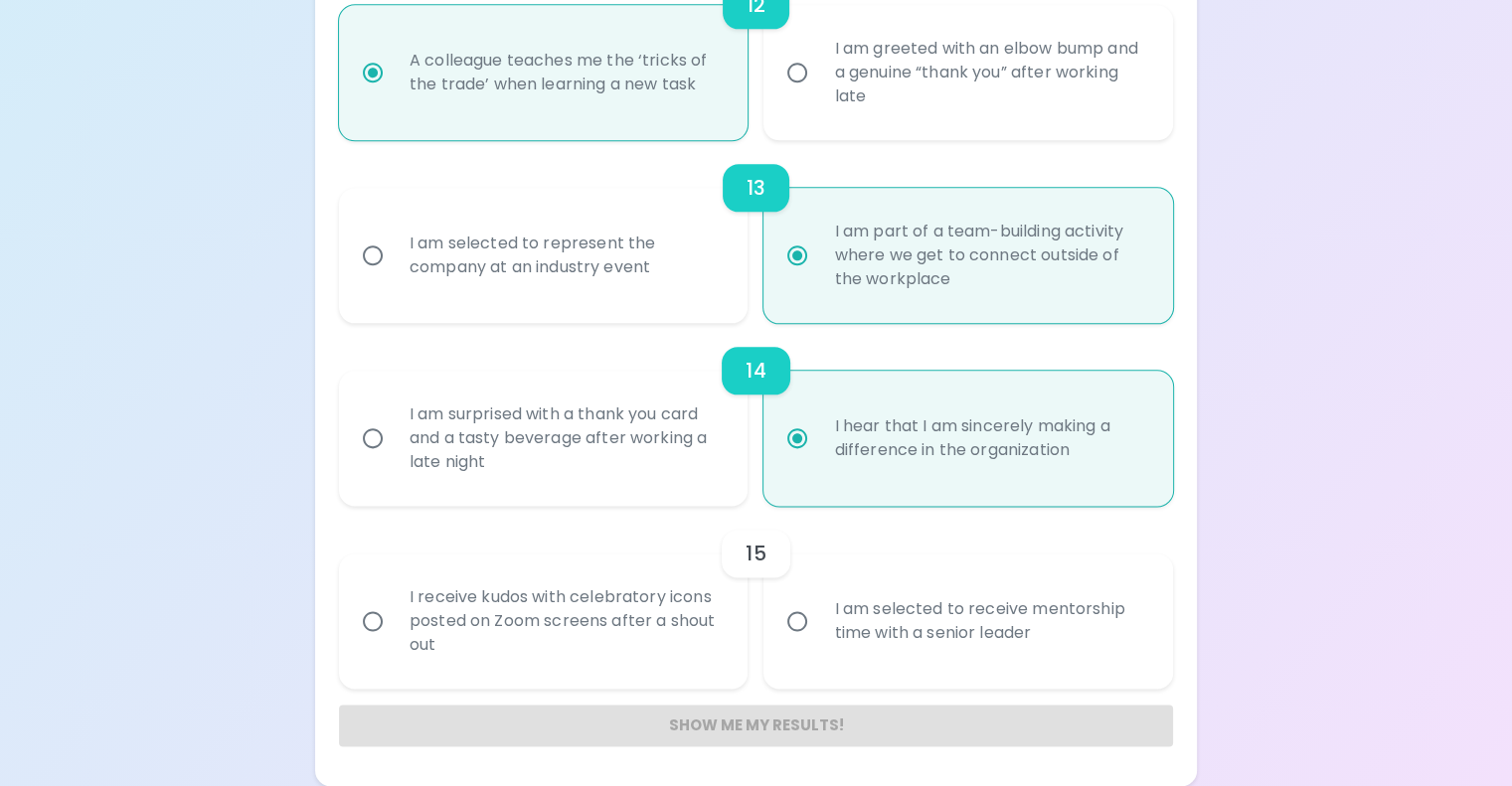 radio on "false" 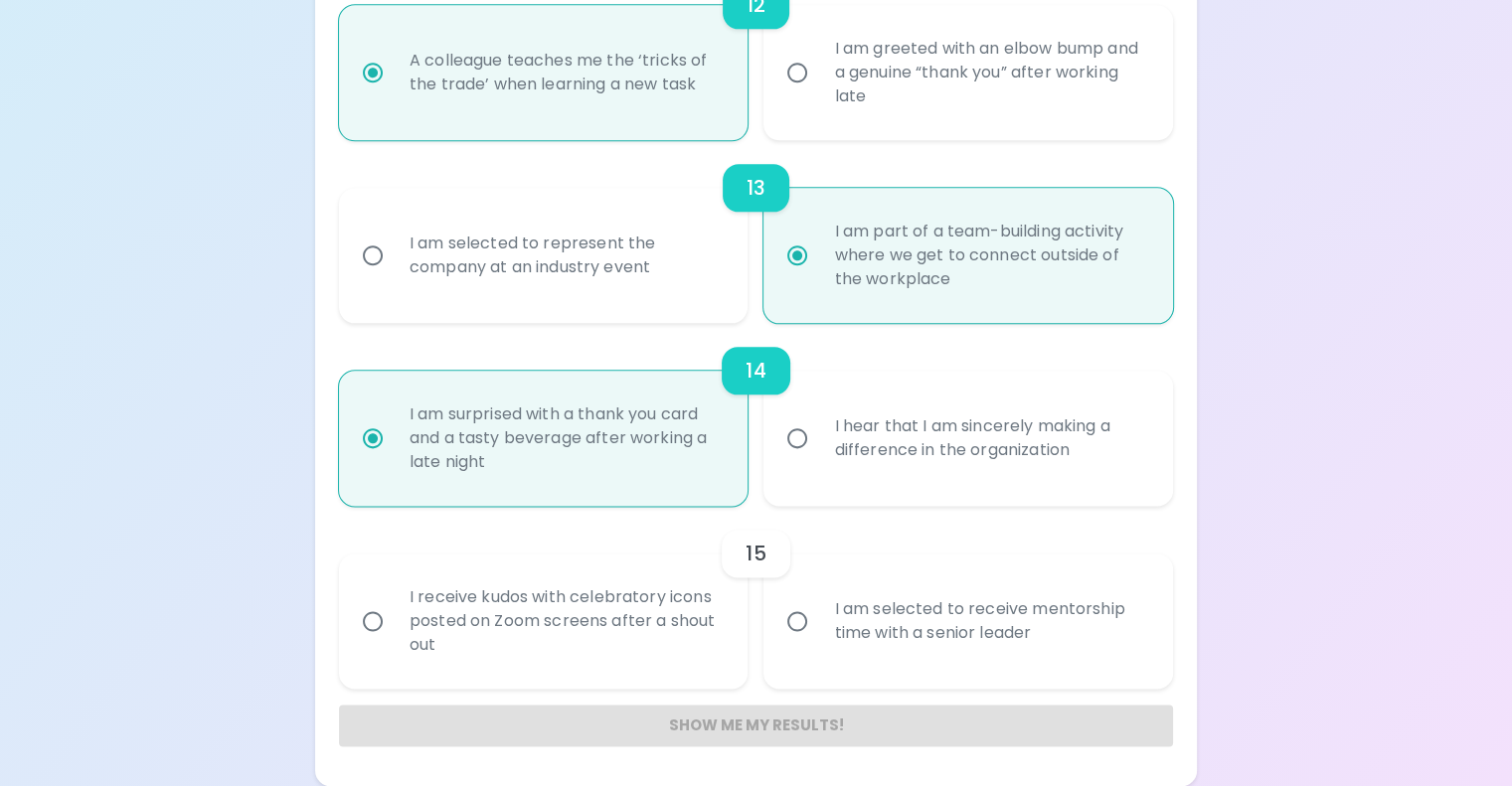 radio on "true" 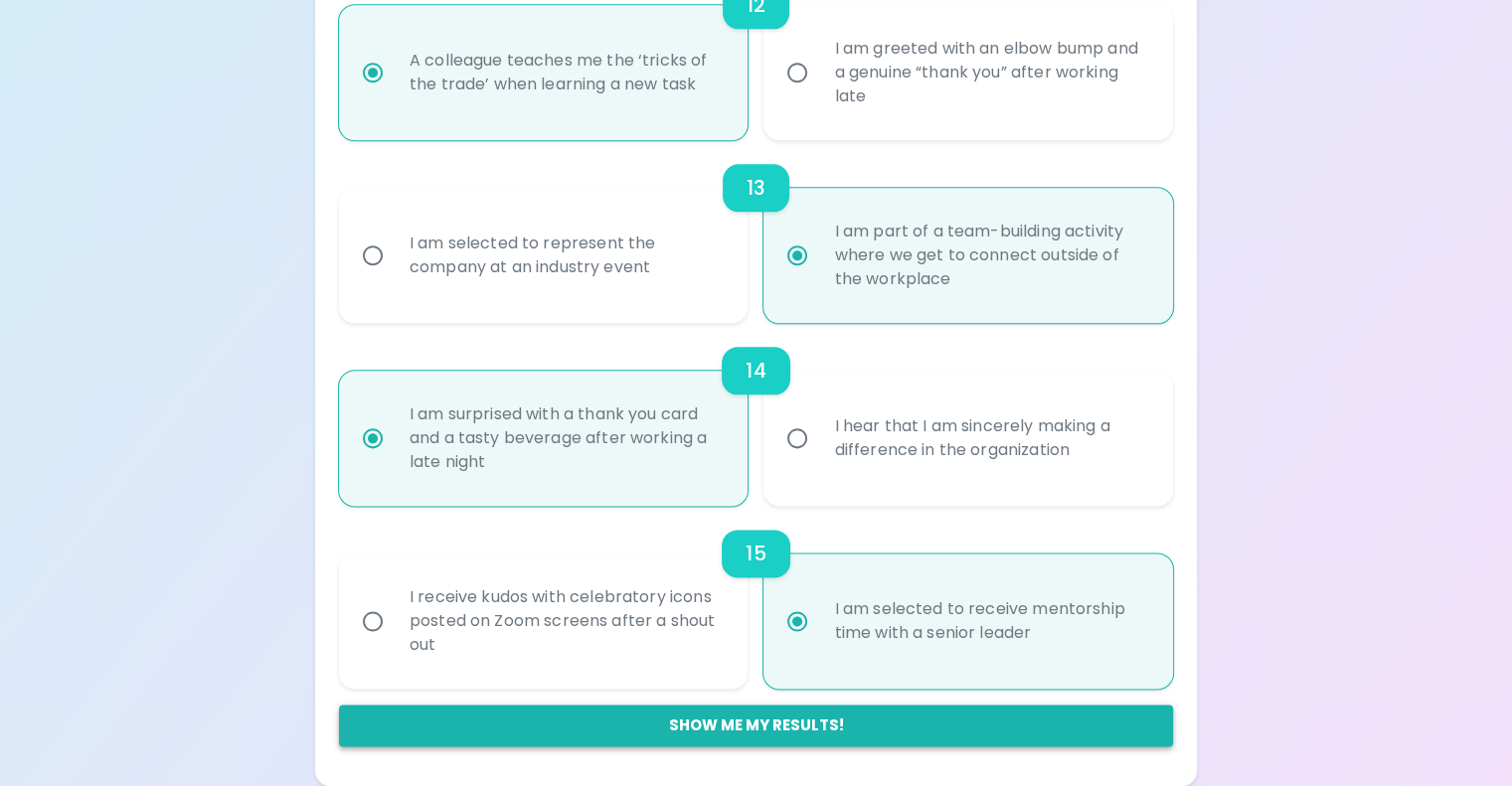 radio on "true" 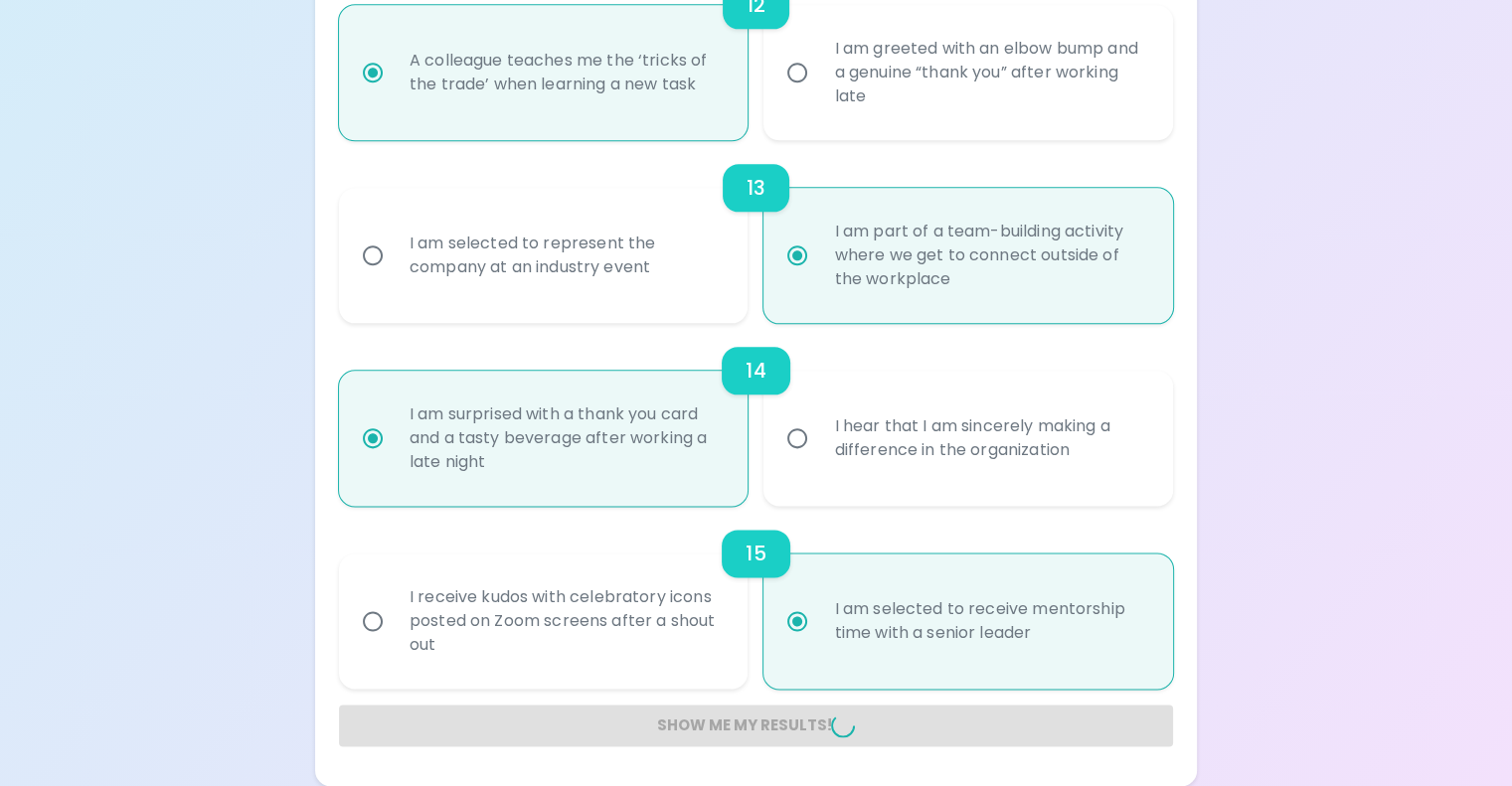 radio on "false" 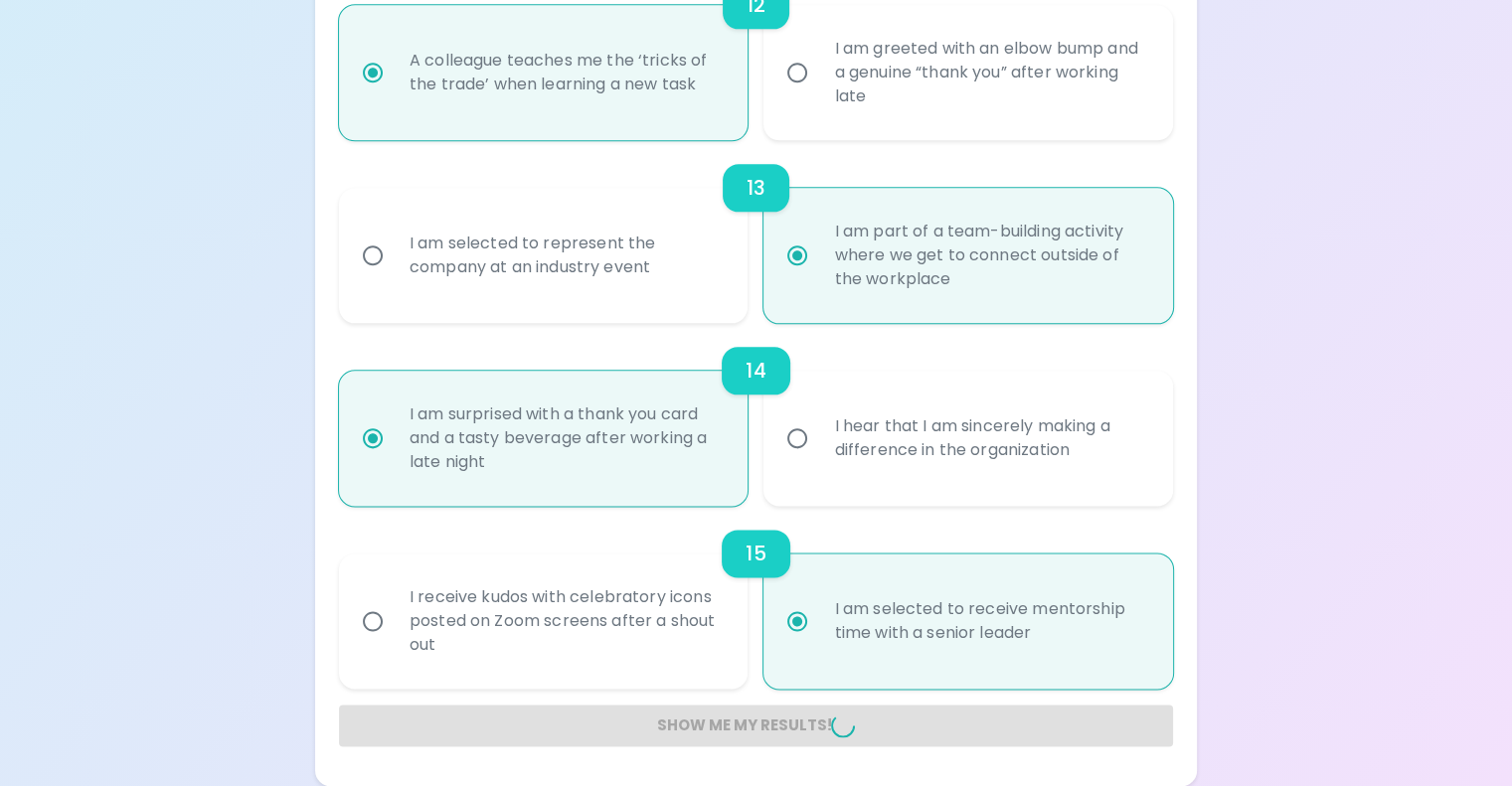 radio on "false" 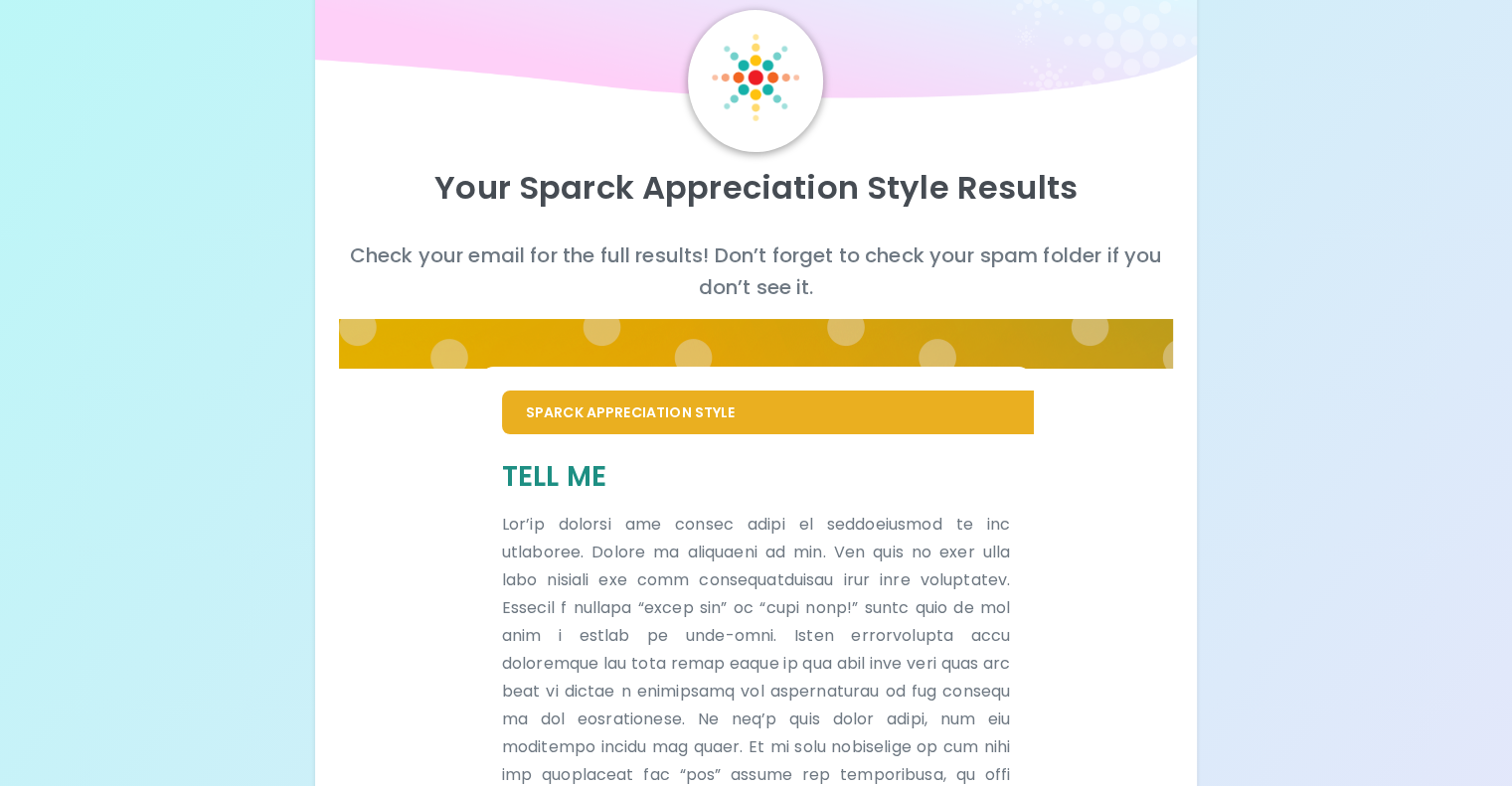 scroll, scrollTop: 0, scrollLeft: 0, axis: both 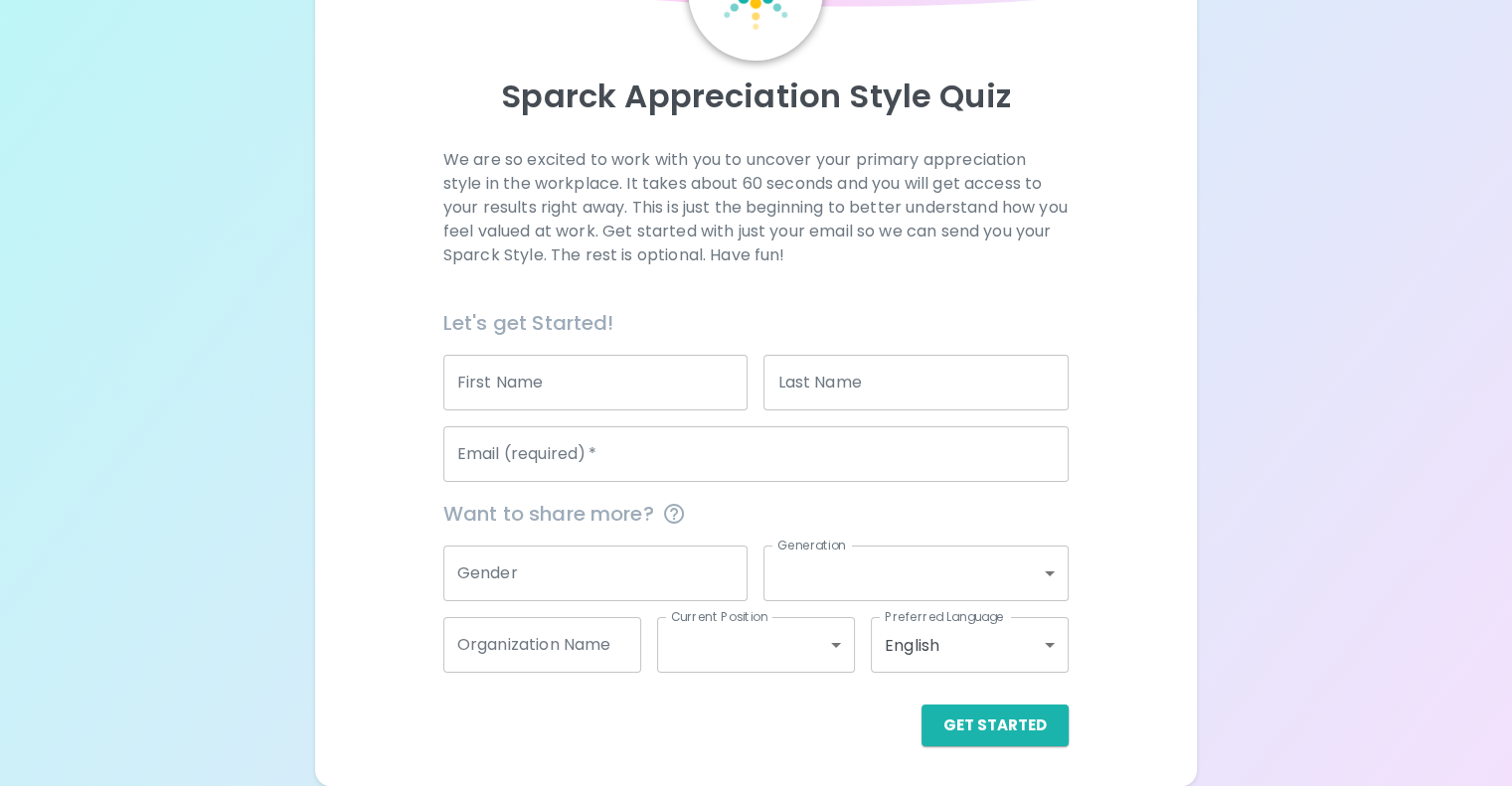 click on "Email (required)   *" at bounding box center (756, 454) 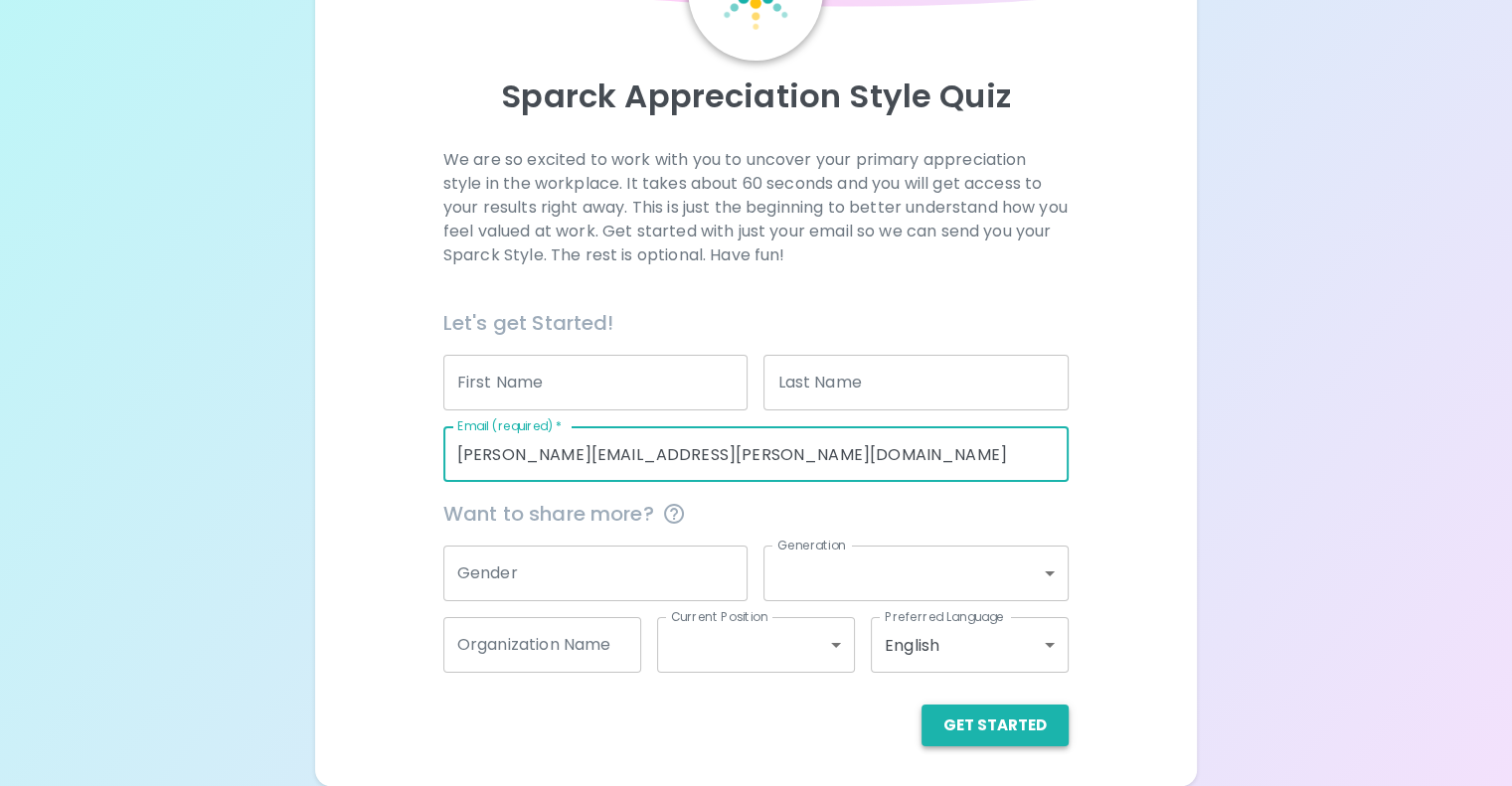 type on "[PERSON_NAME][EMAIL_ADDRESS][PERSON_NAME][DOMAIN_NAME]" 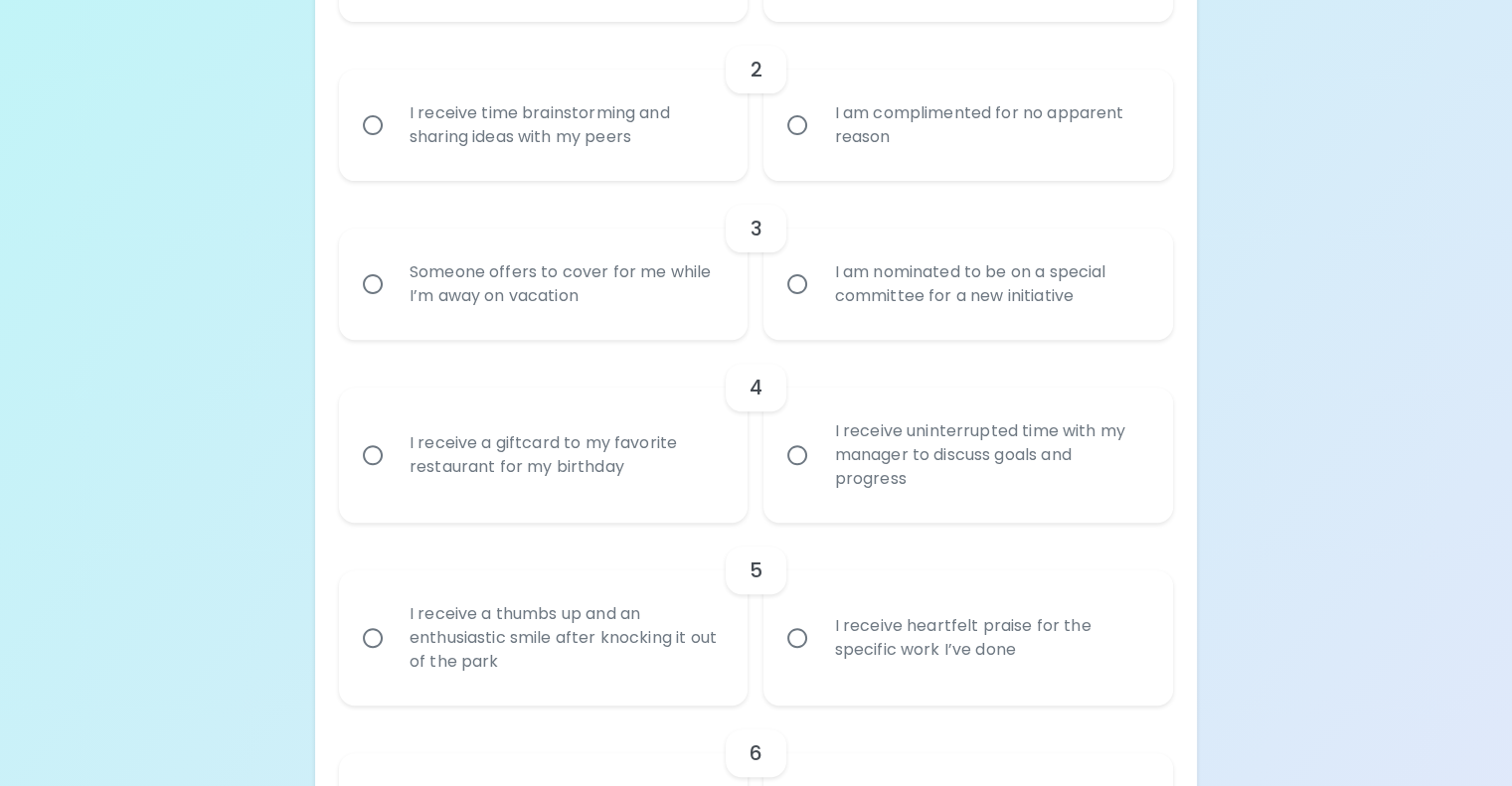 scroll, scrollTop: 0, scrollLeft: 0, axis: both 